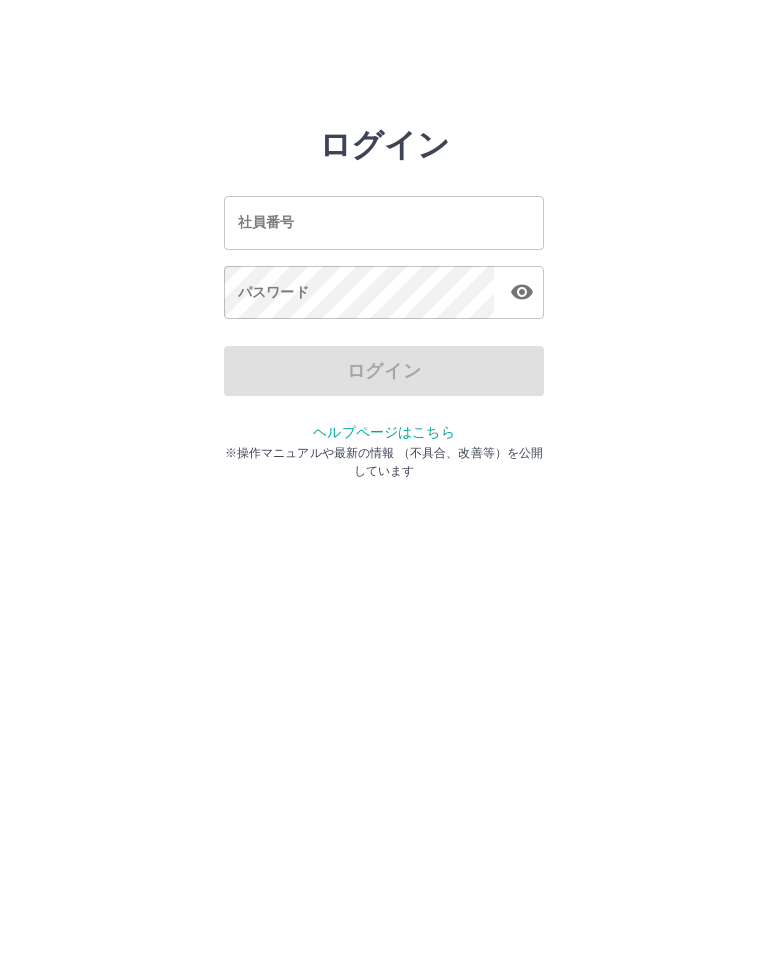 scroll, scrollTop: 0, scrollLeft: 0, axis: both 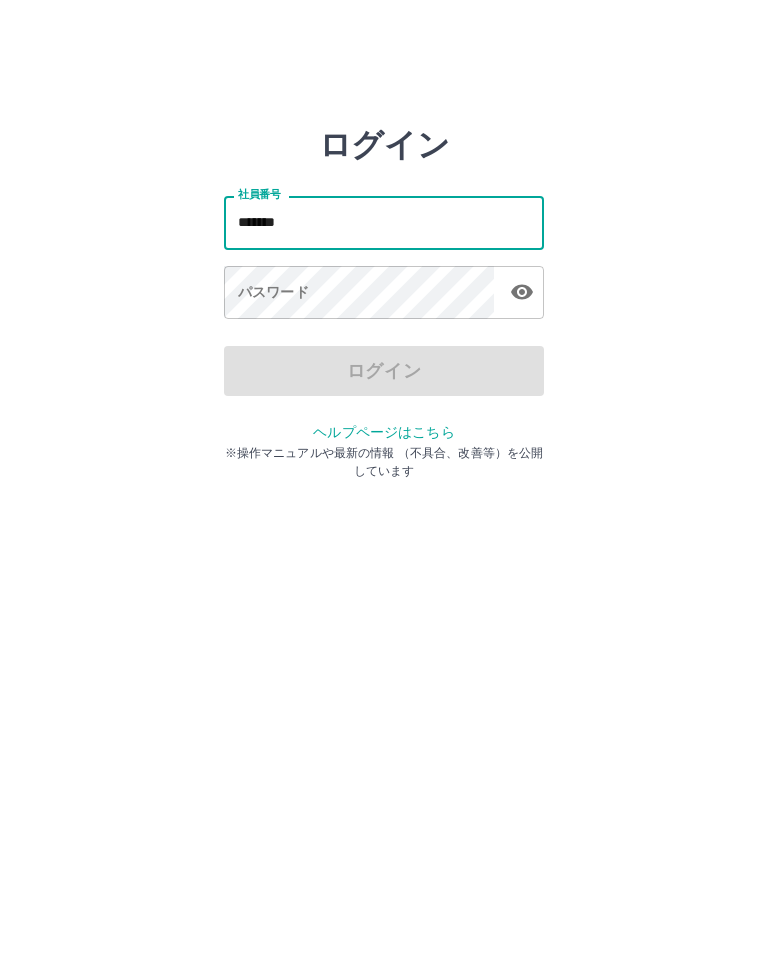 type on "*******" 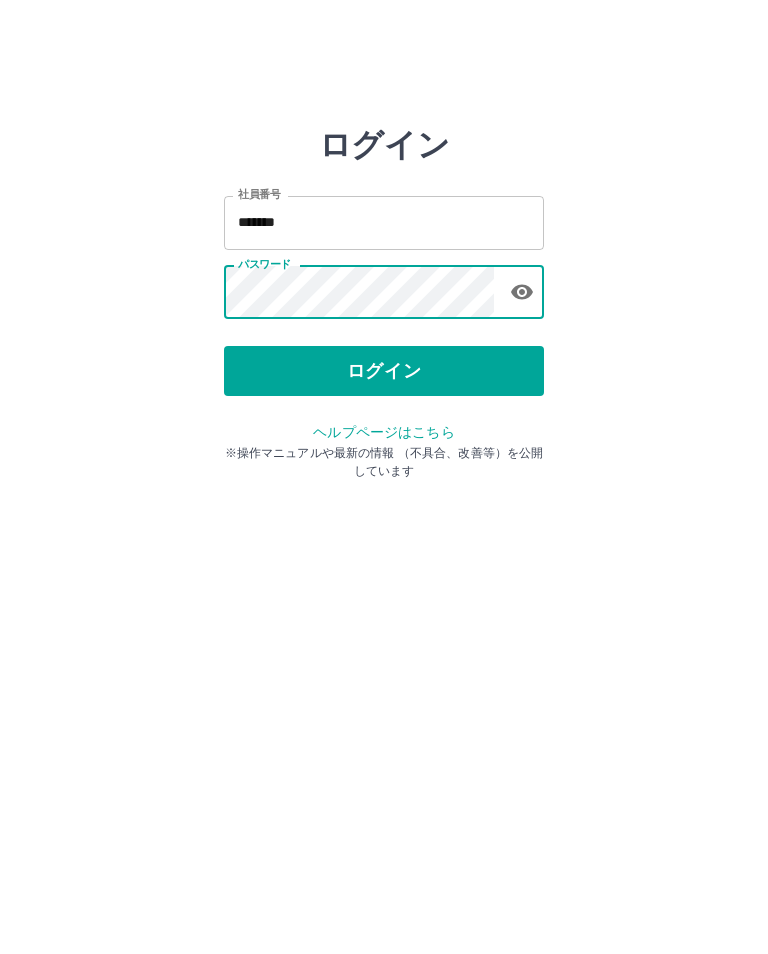 click on "ログイン" at bounding box center (384, 371) 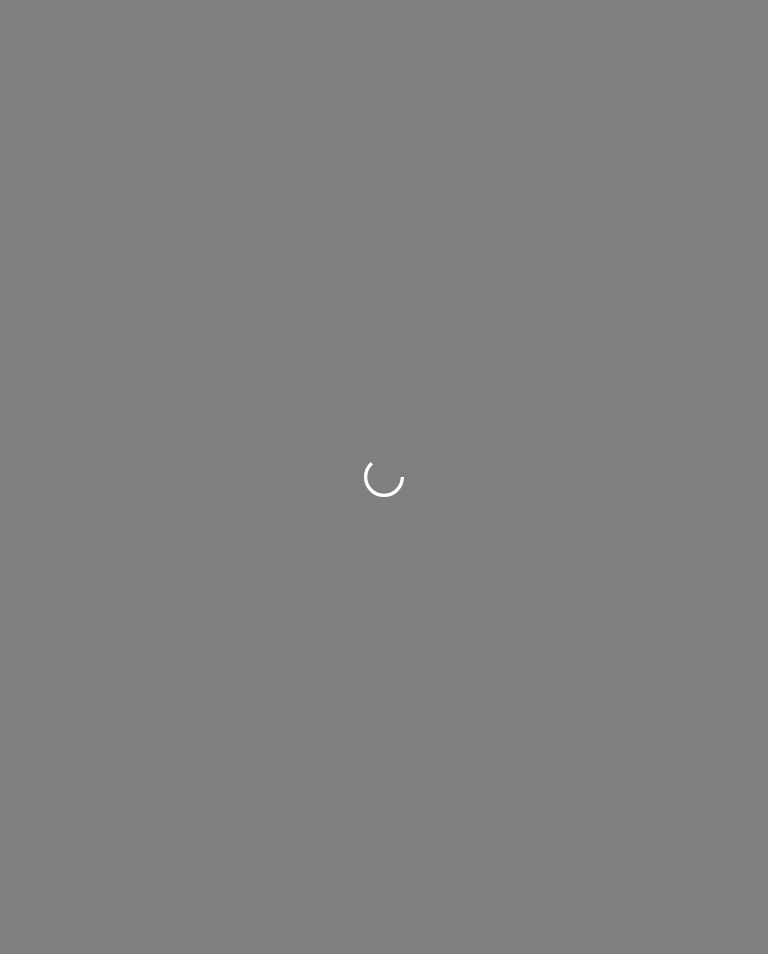 scroll, scrollTop: 0, scrollLeft: 0, axis: both 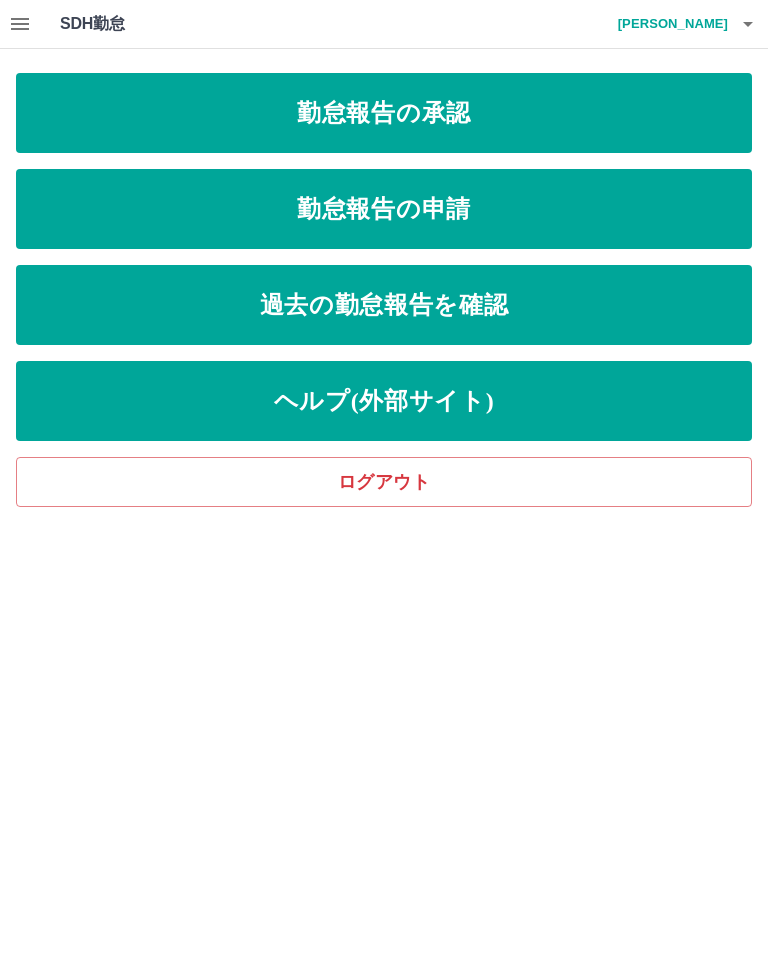 click on "勤怠報告の申請" at bounding box center [384, 209] 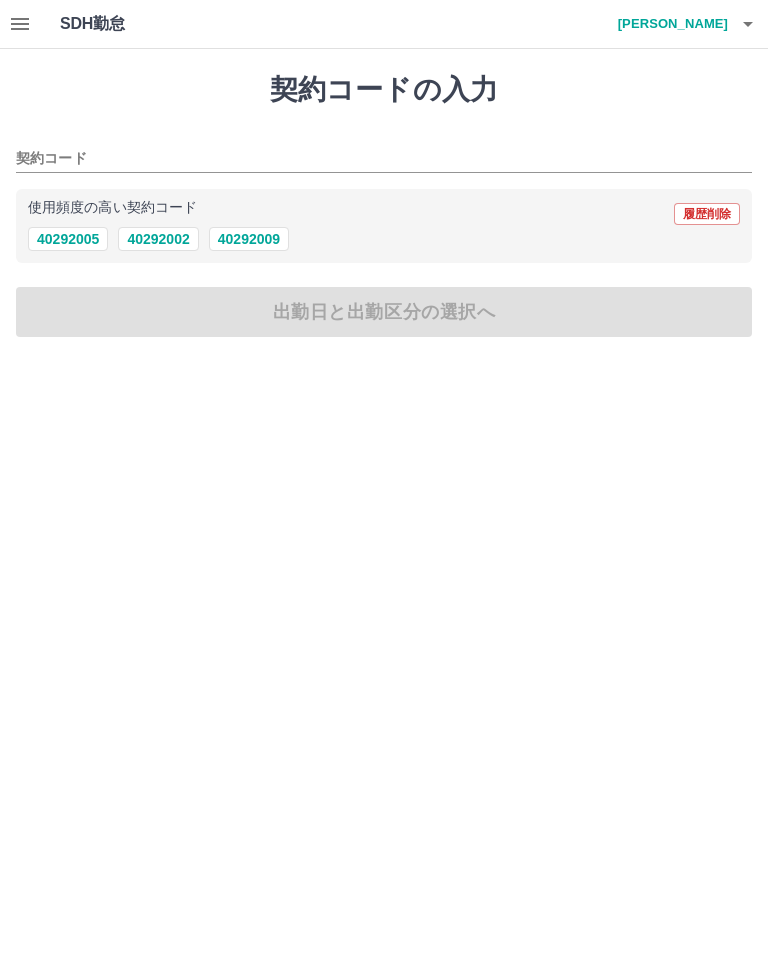 click on "40292009" at bounding box center (249, 239) 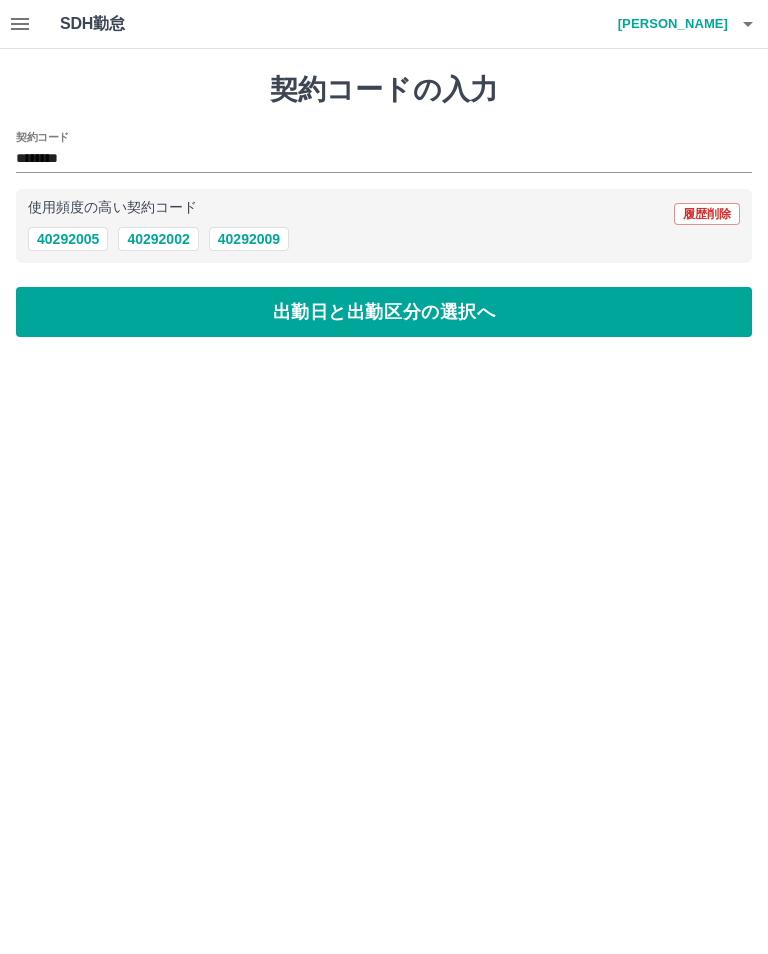 type on "********" 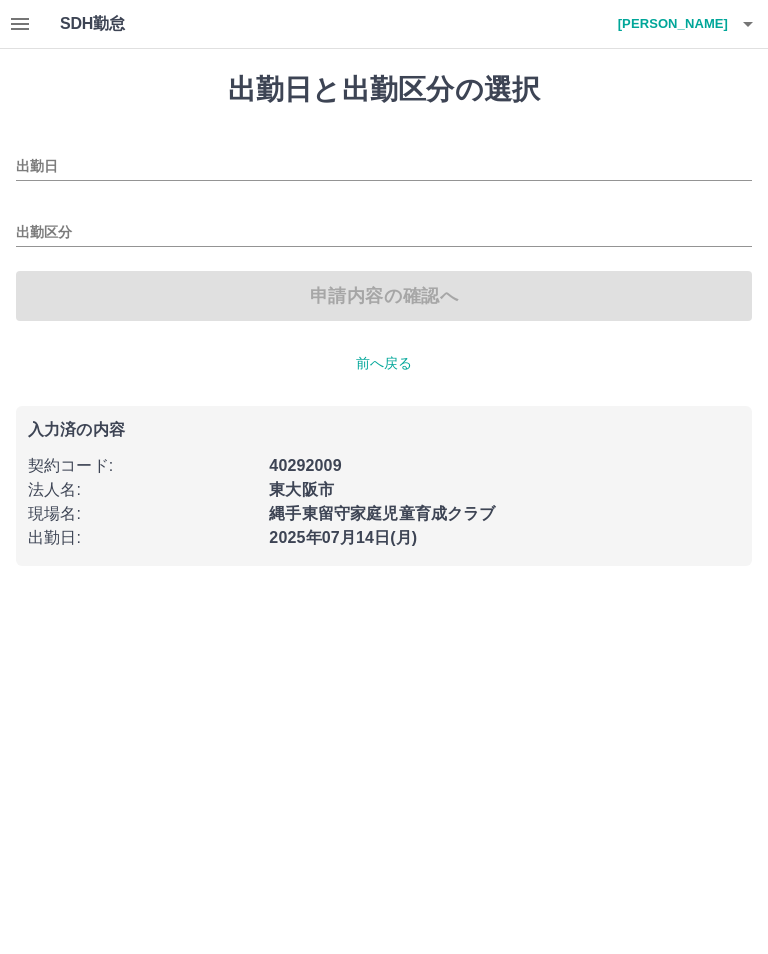 type on "**********" 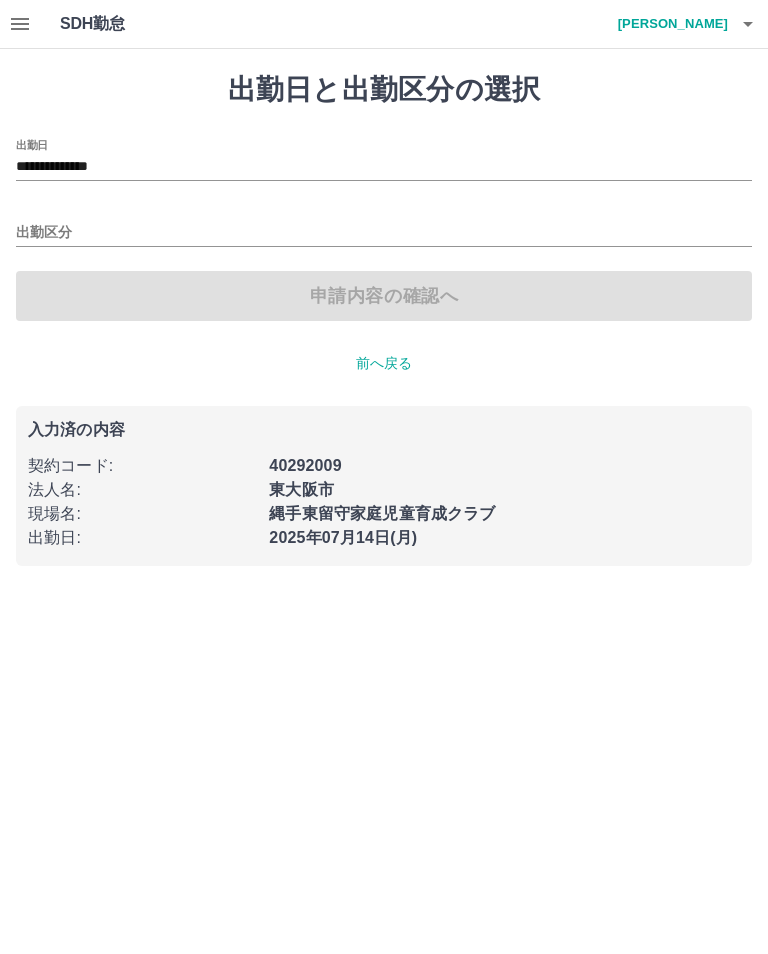 click on "出勤区分" at bounding box center [384, 233] 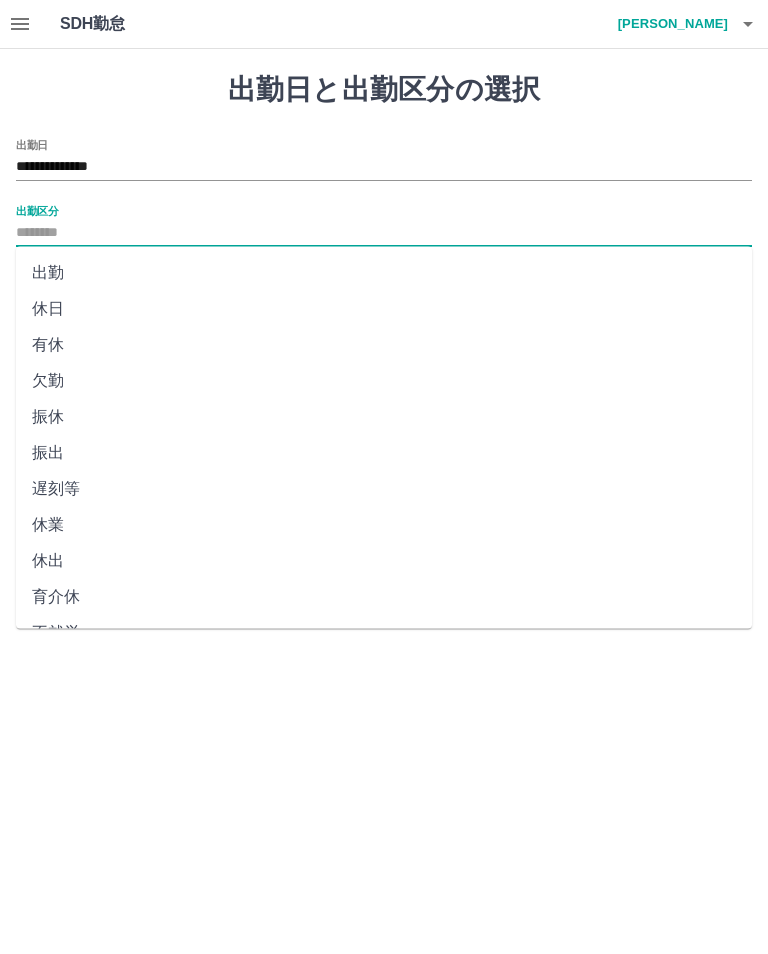 click on "出勤" at bounding box center (384, 273) 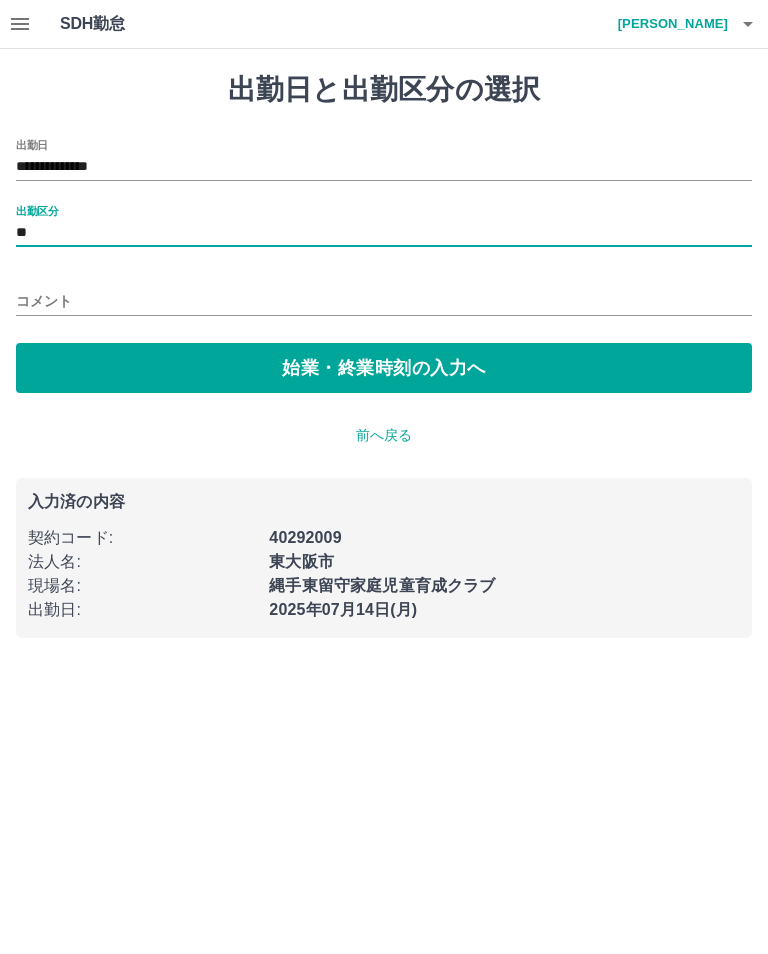 click on "始業・終業時刻の入力へ" at bounding box center (384, 368) 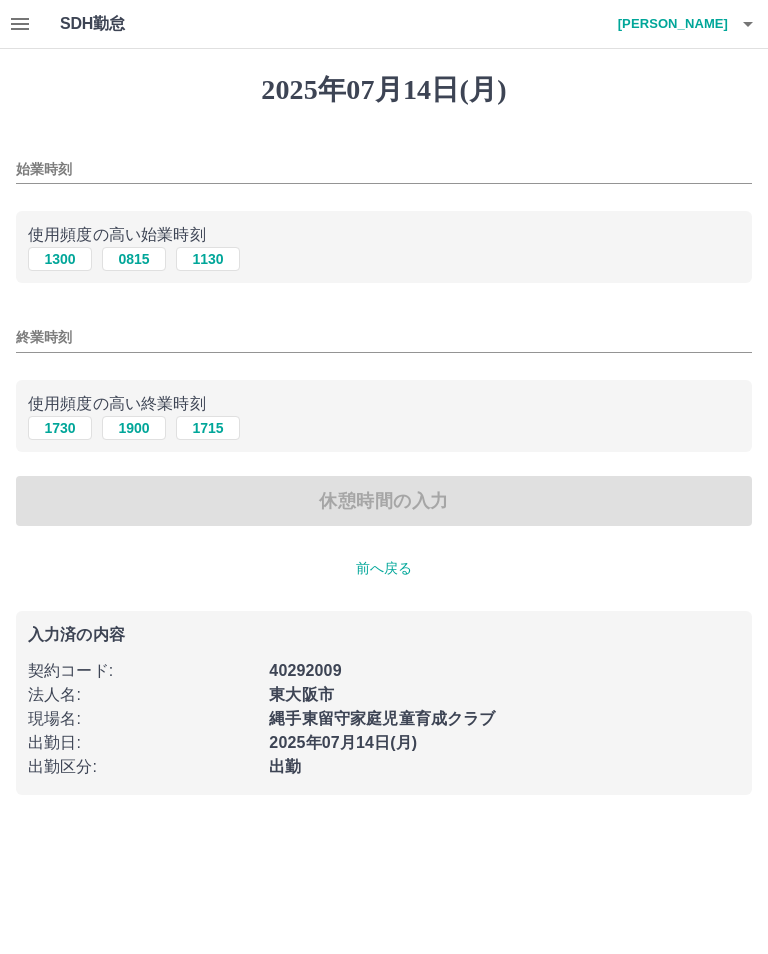 click on "1300" at bounding box center [60, 259] 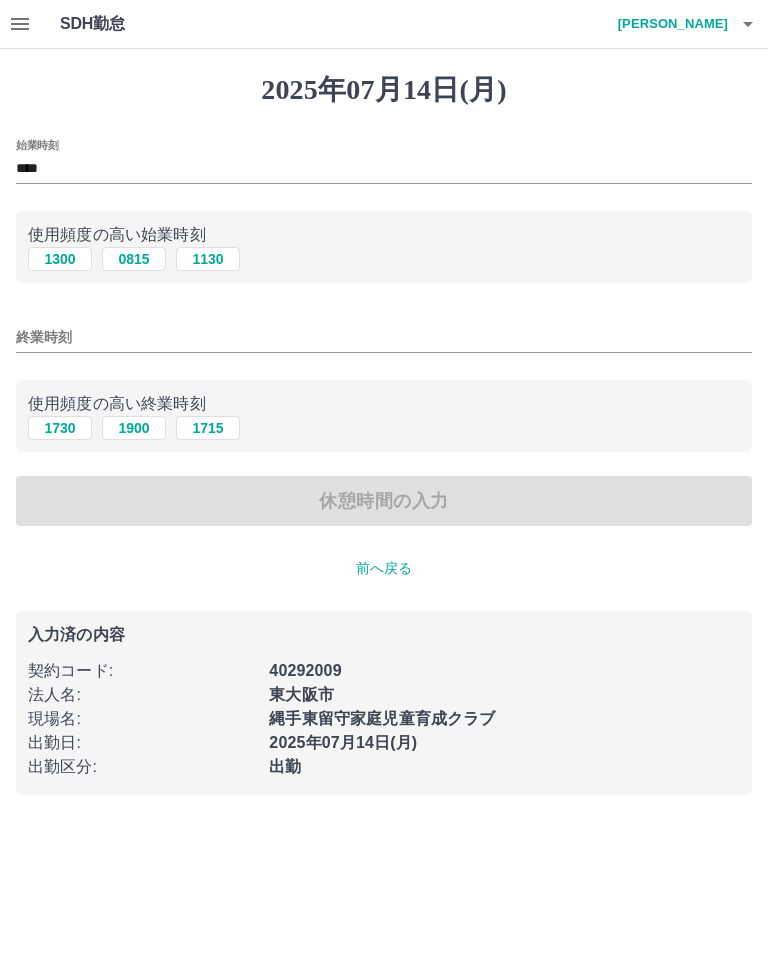 click on "終業時刻" at bounding box center (384, 337) 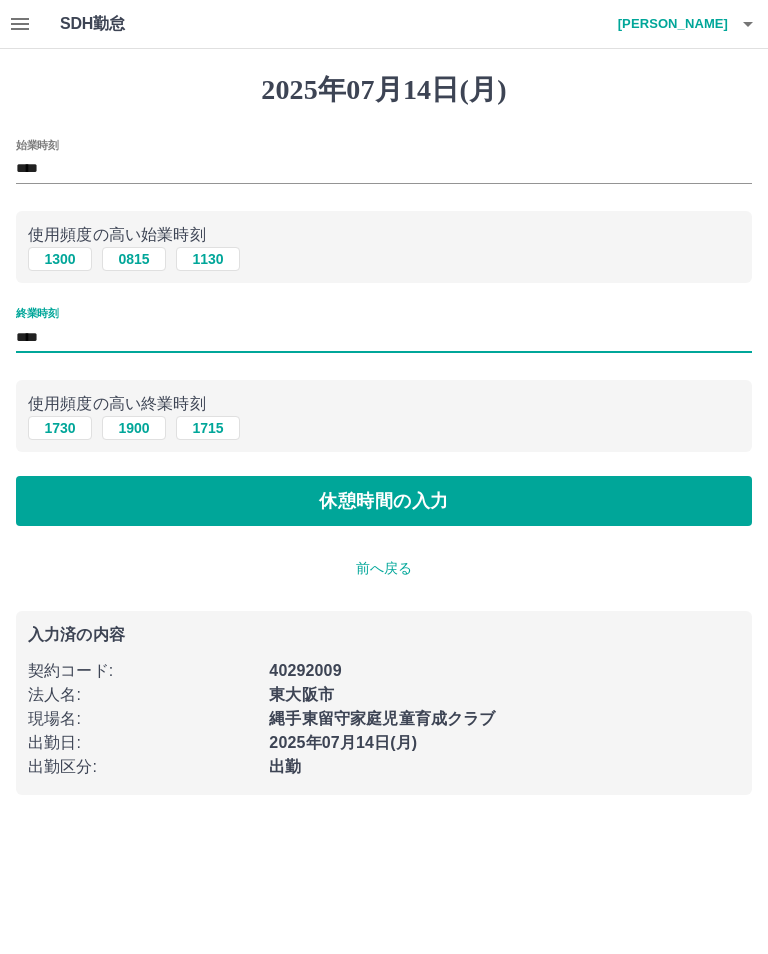 type on "****" 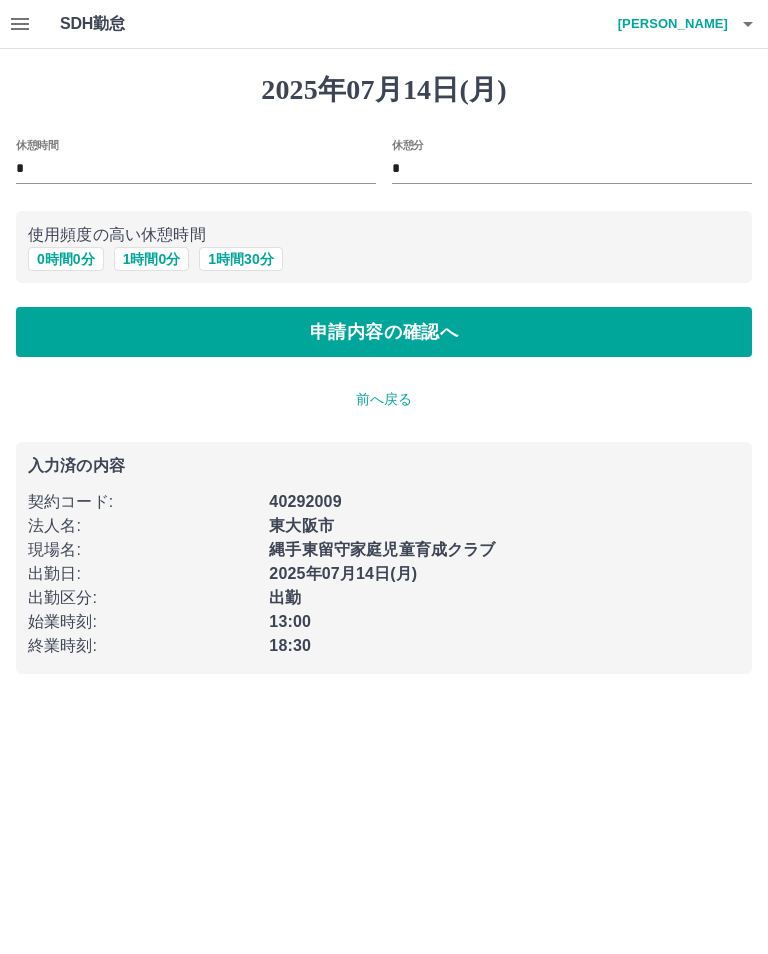 click on "申請内容の確認へ" at bounding box center [384, 332] 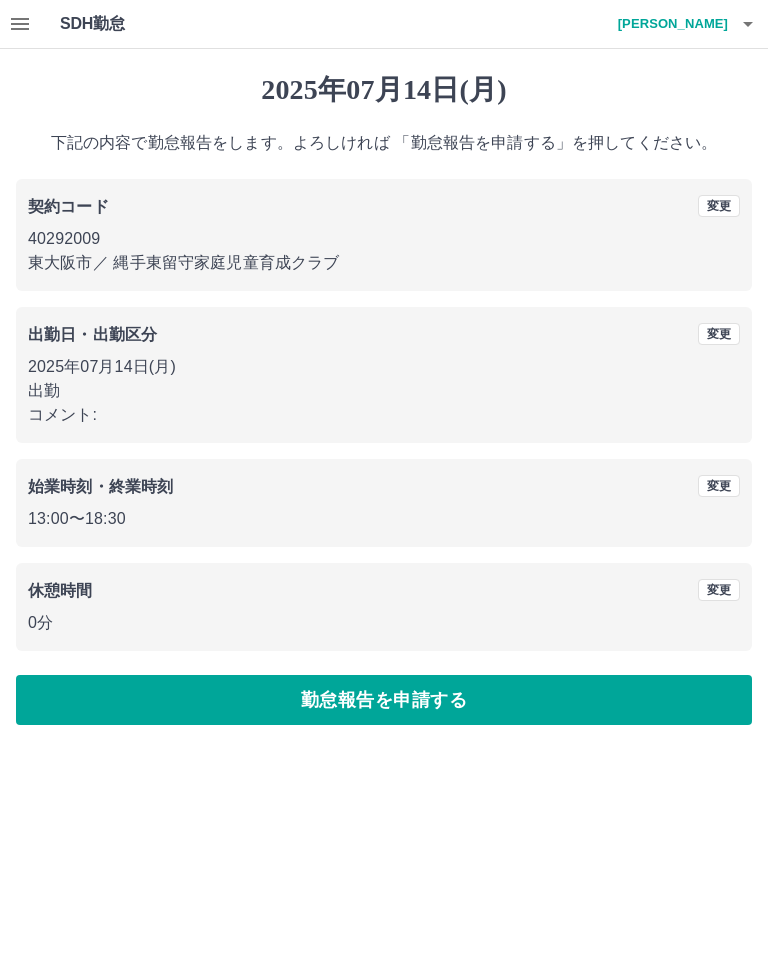 click on "勤怠報告を申請する" at bounding box center [384, 700] 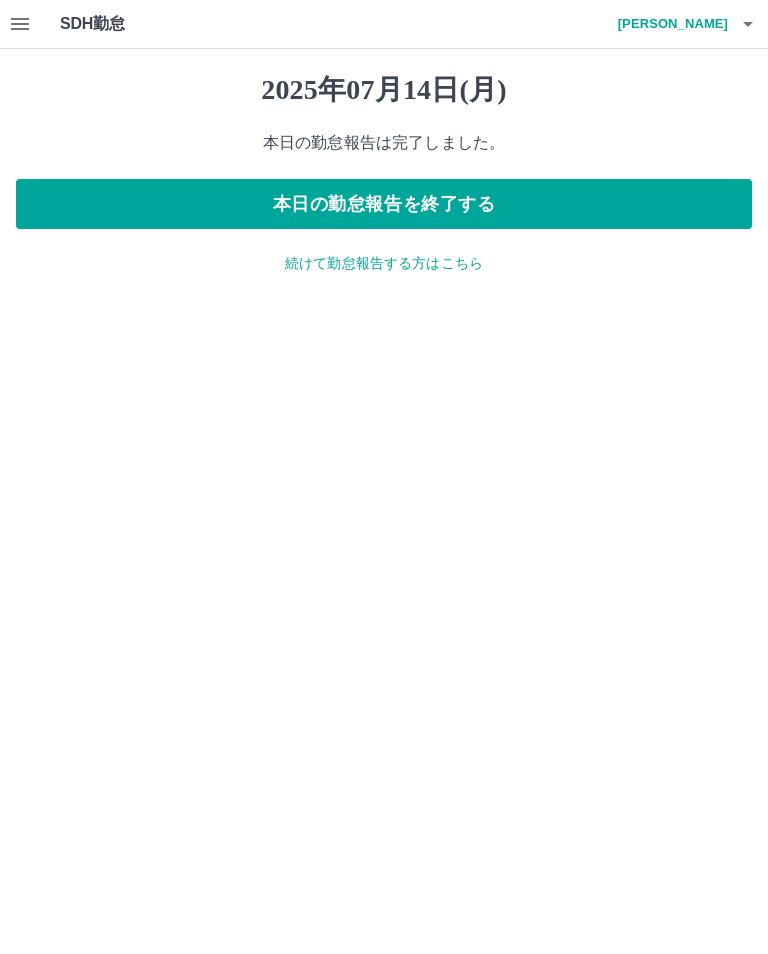 click 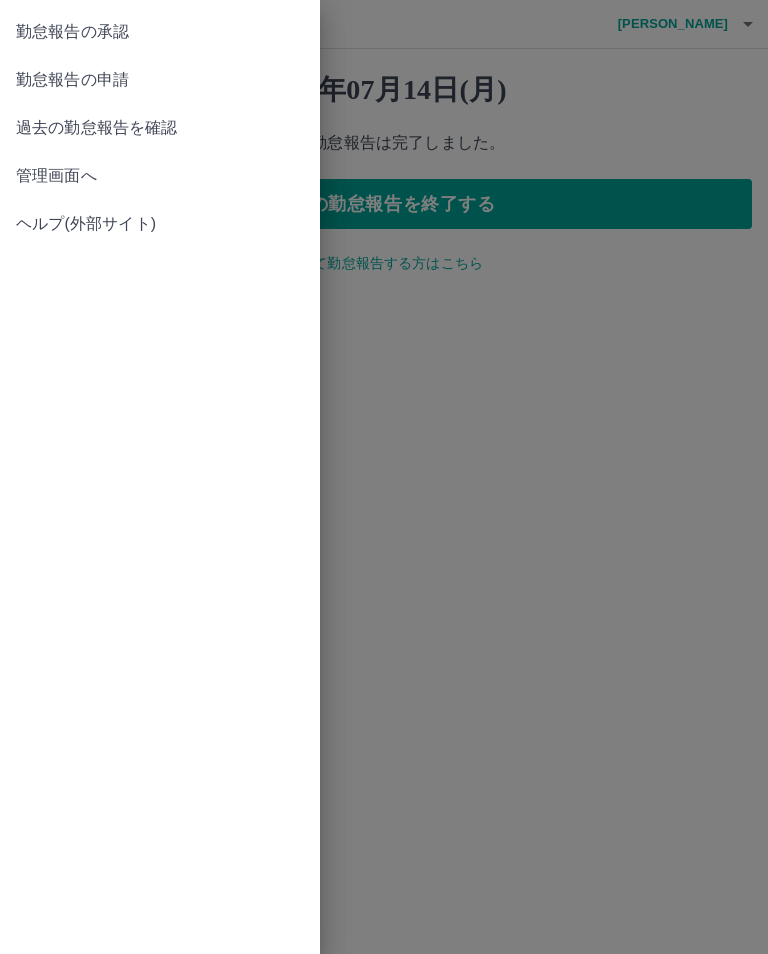click on "勤怠報告の承認" at bounding box center (160, 32) 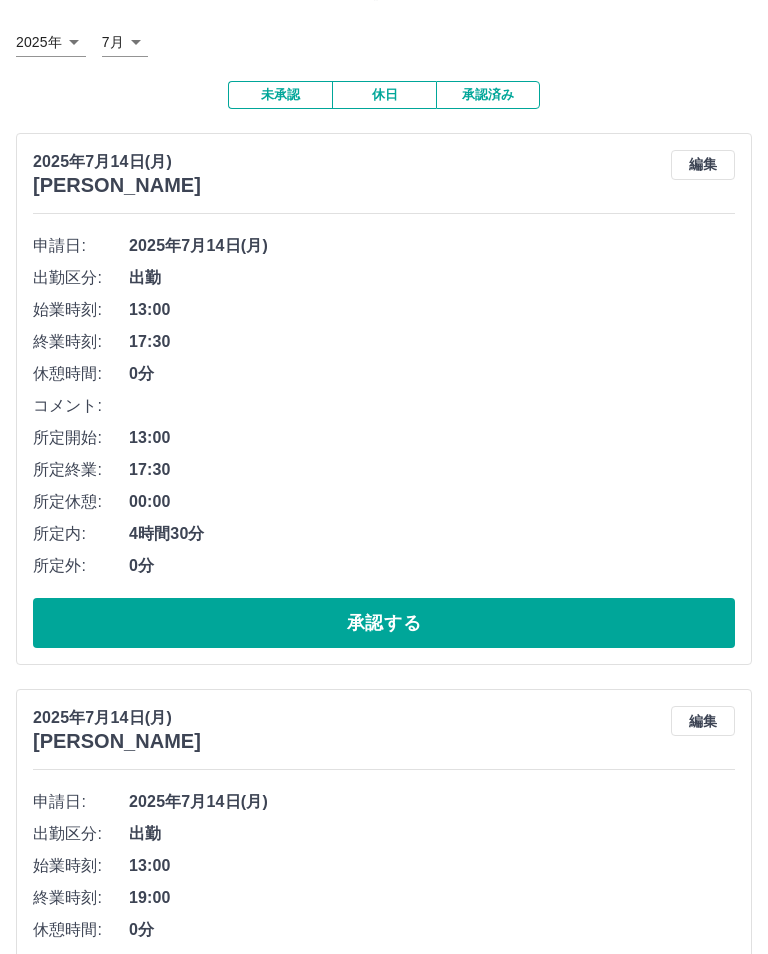 scroll, scrollTop: 115, scrollLeft: 0, axis: vertical 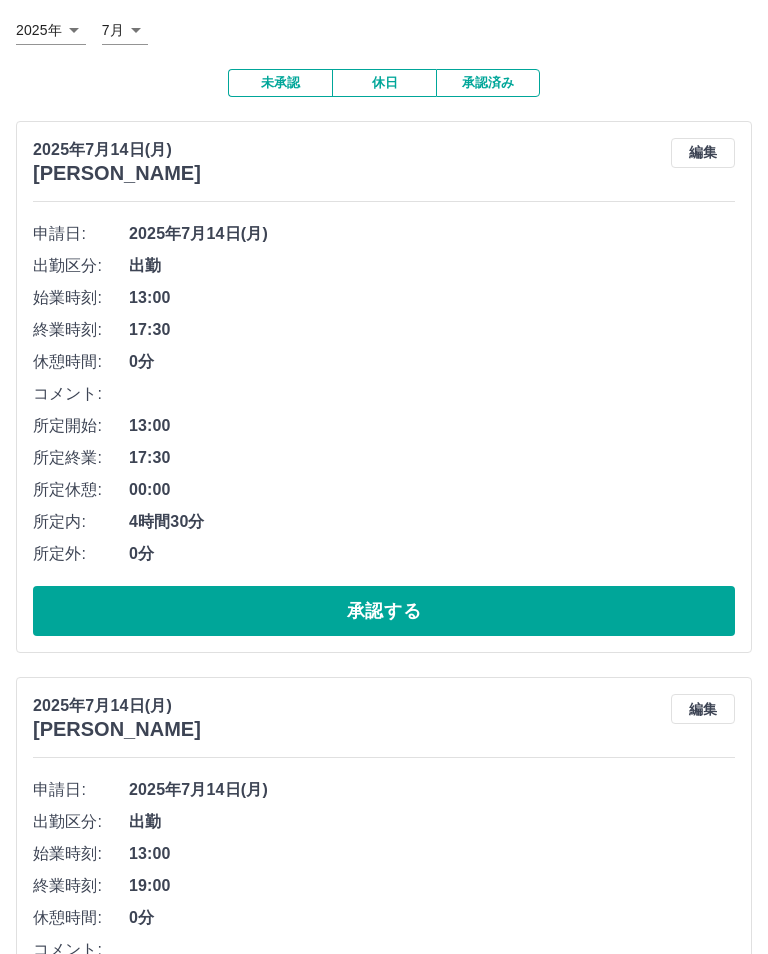 click on "承認する" at bounding box center [384, 611] 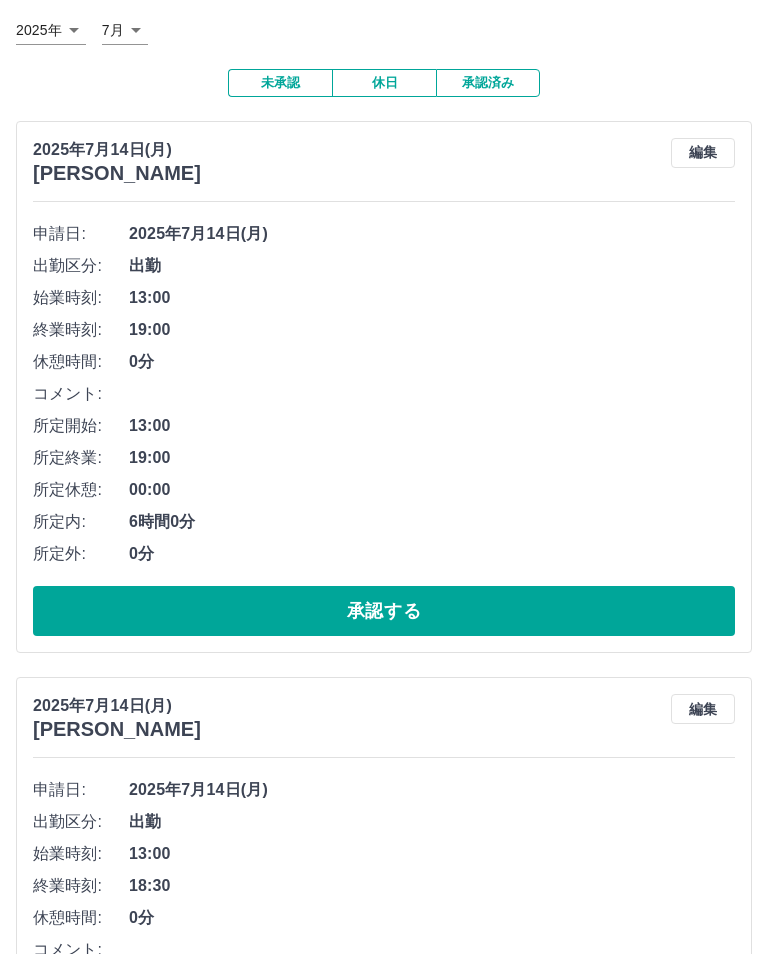 click on "承認する" at bounding box center [384, 611] 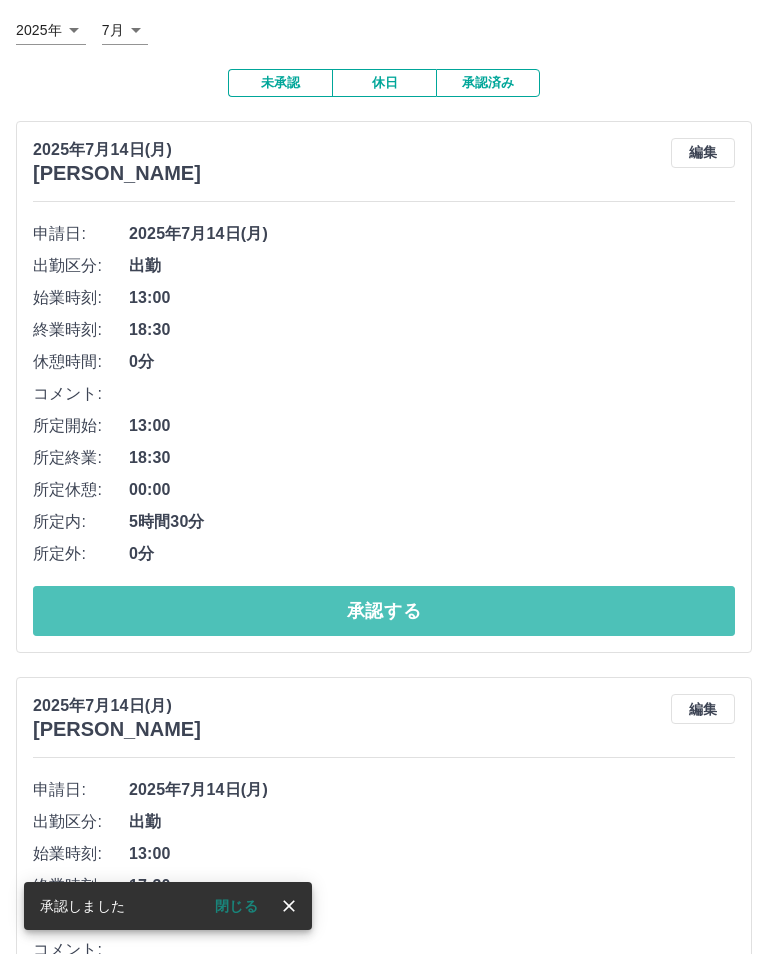 click on "承認する" at bounding box center [384, 611] 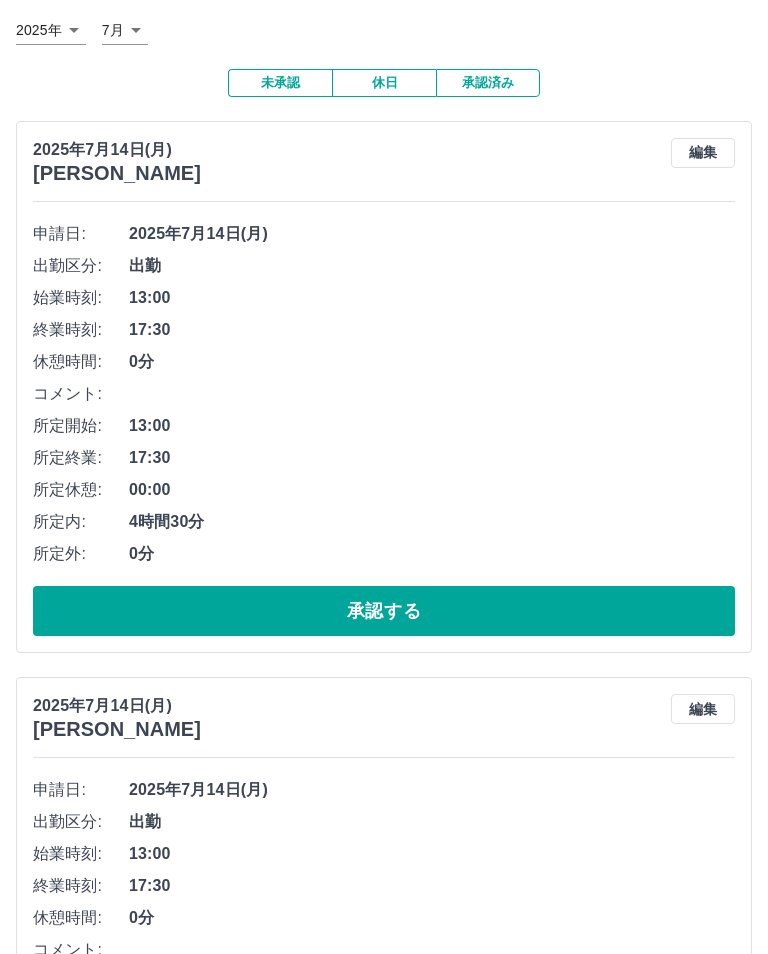 click on "承認する" at bounding box center [384, 611] 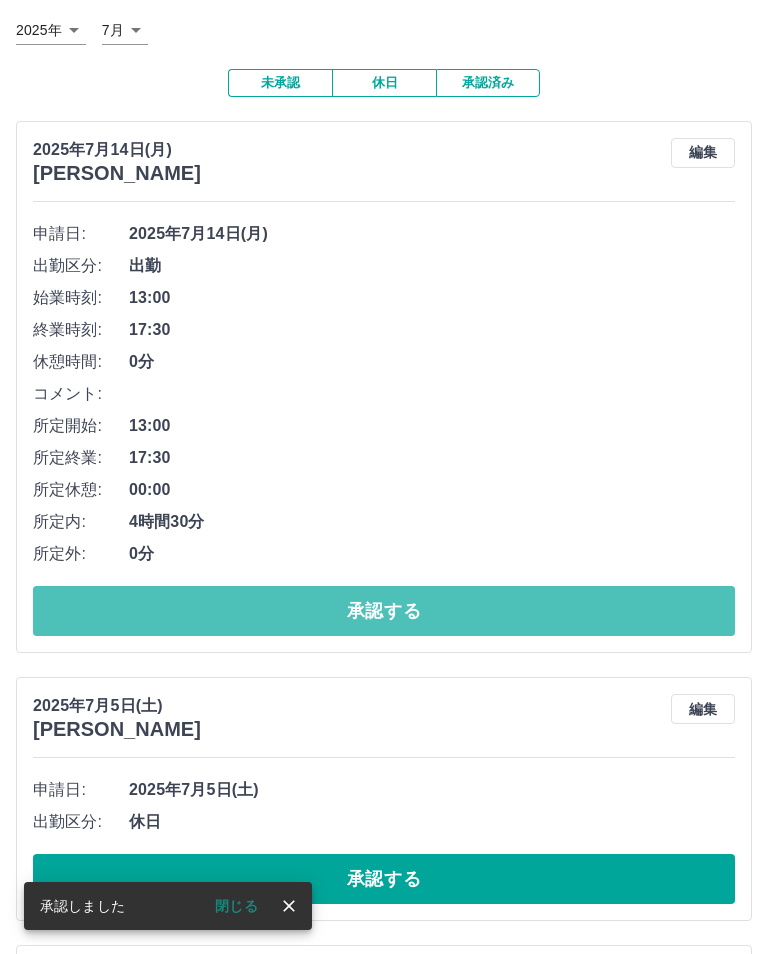 click on "承認する" at bounding box center (384, 611) 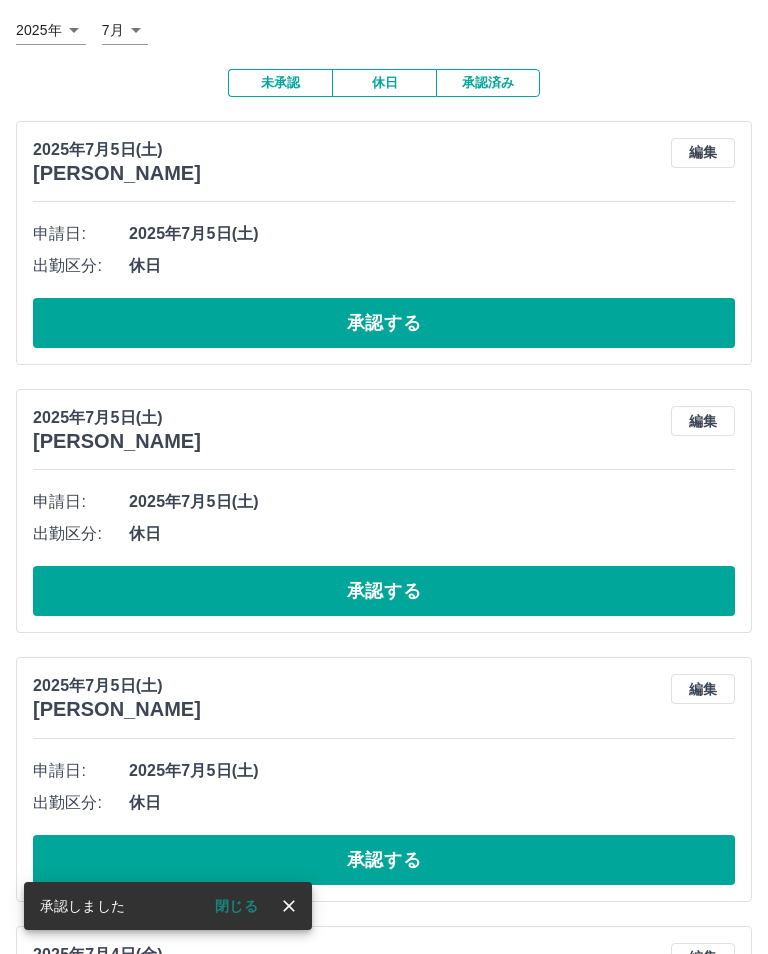 click on "承認する" at bounding box center (384, 591) 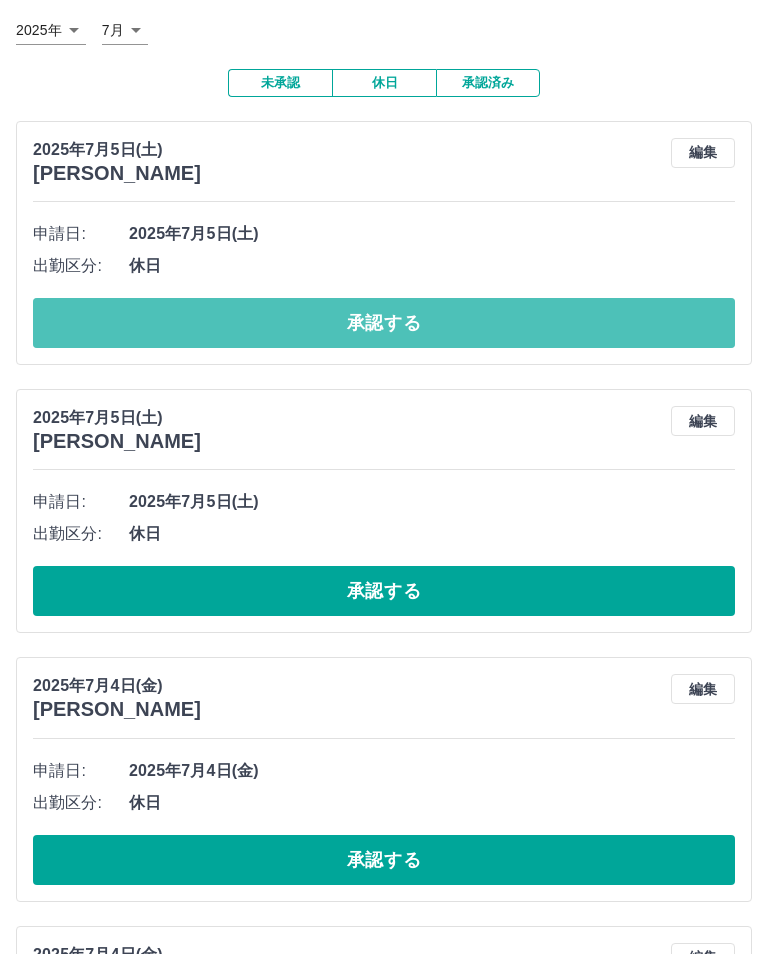 click on "承認する" at bounding box center [384, 323] 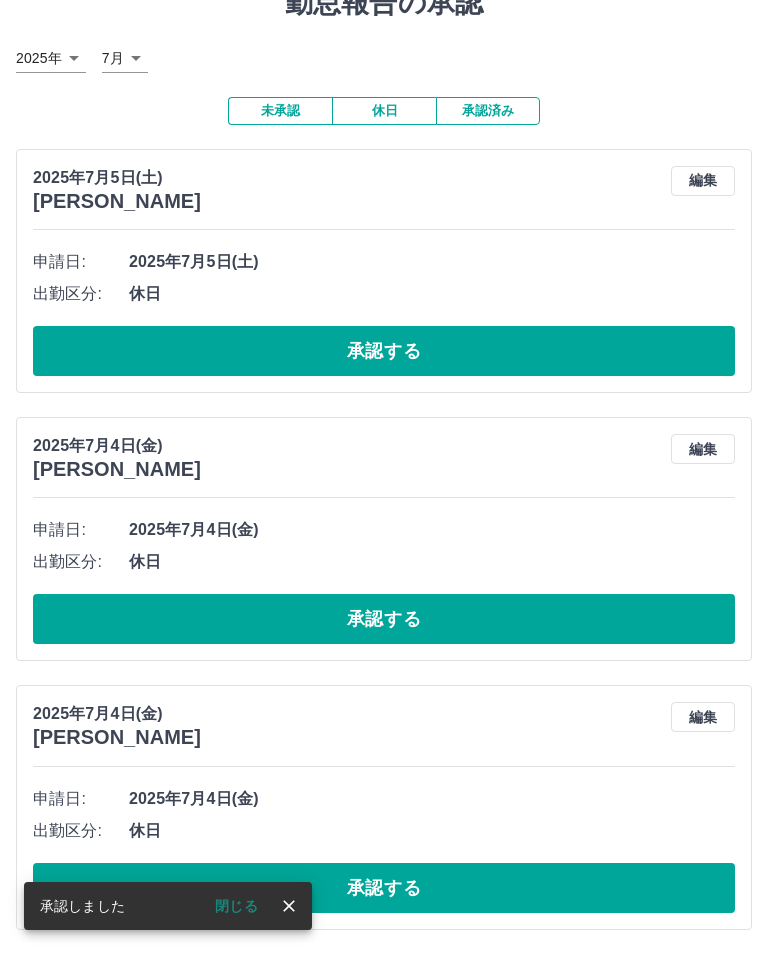 scroll, scrollTop: 54, scrollLeft: 0, axis: vertical 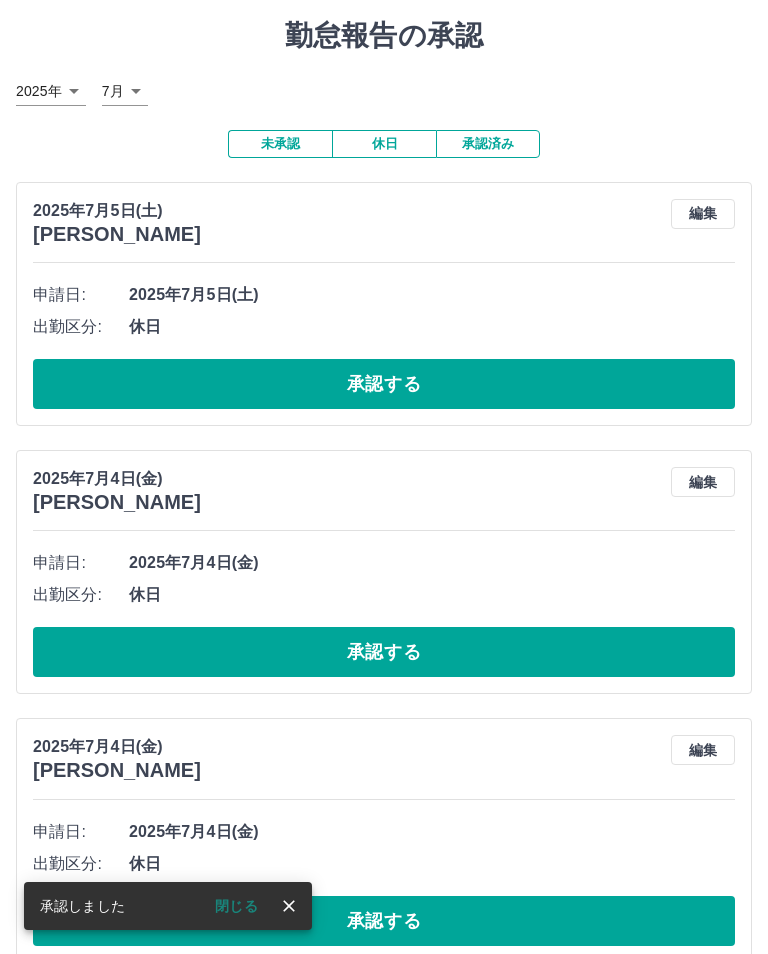 click on "承認する" at bounding box center [384, 384] 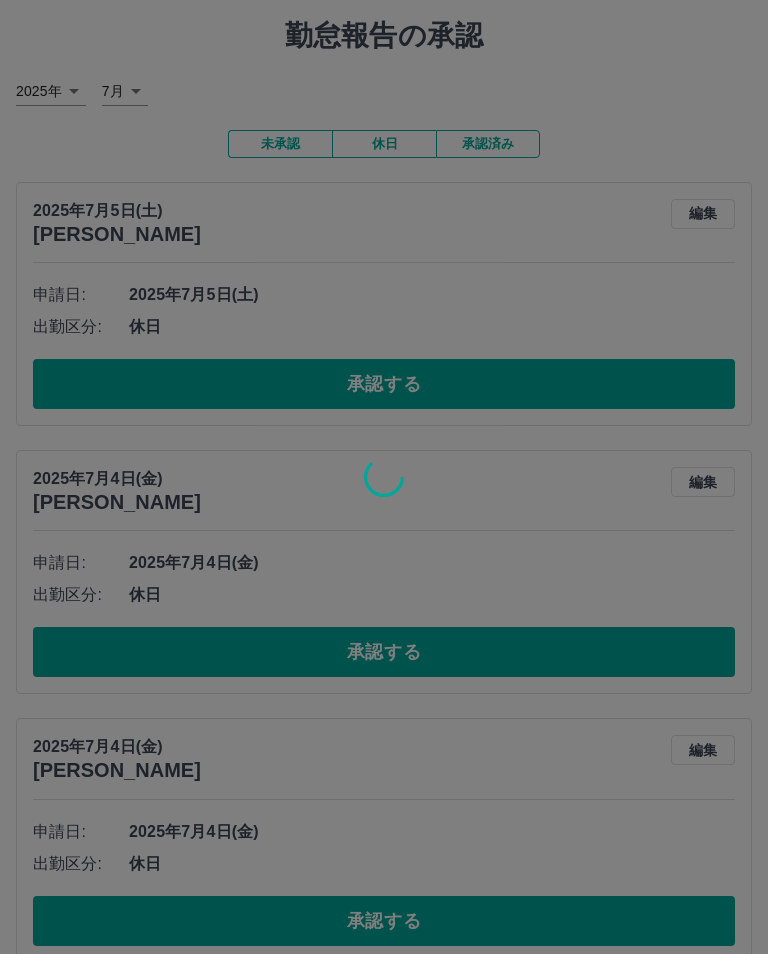 scroll, scrollTop: 0, scrollLeft: 0, axis: both 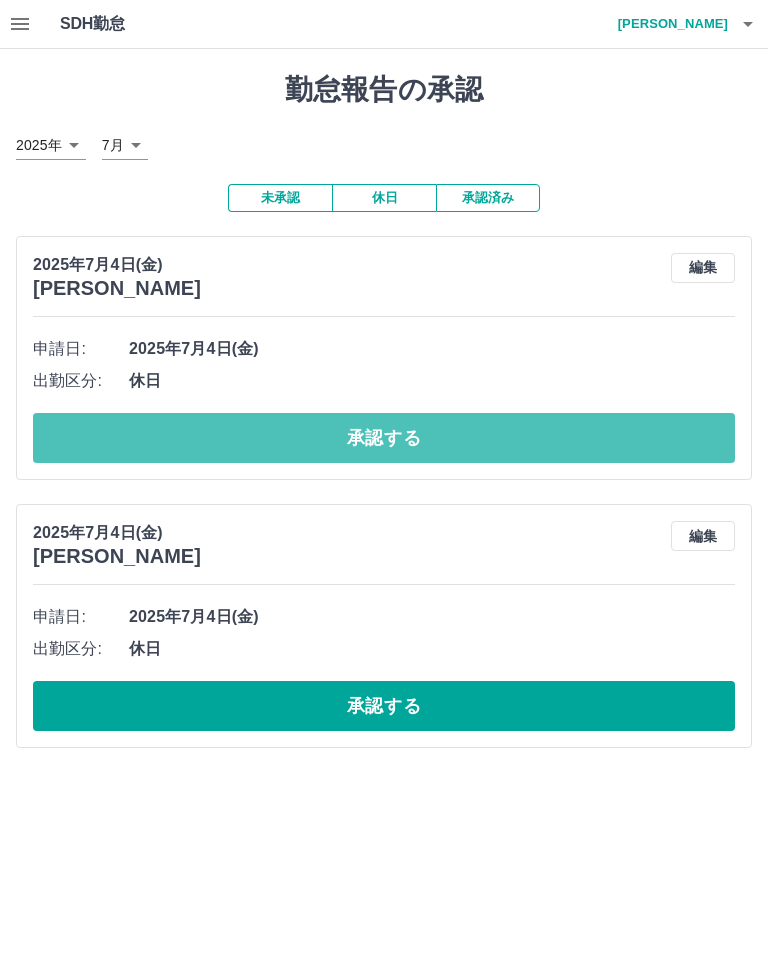 click on "承認する" at bounding box center (384, 438) 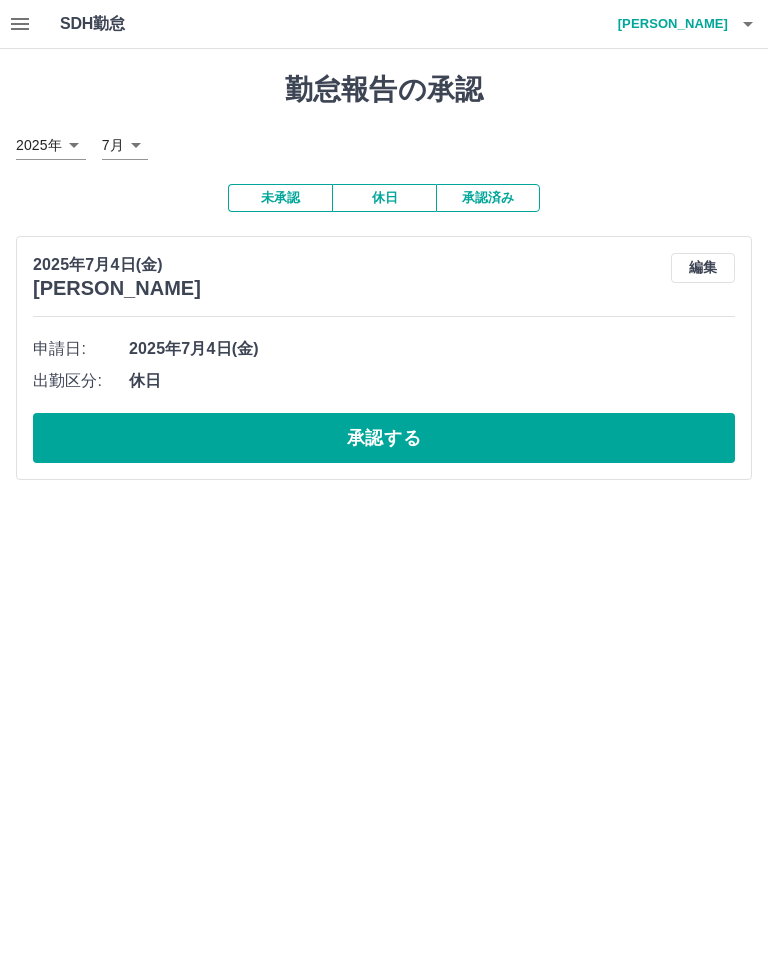 click on "承認する" at bounding box center (384, 438) 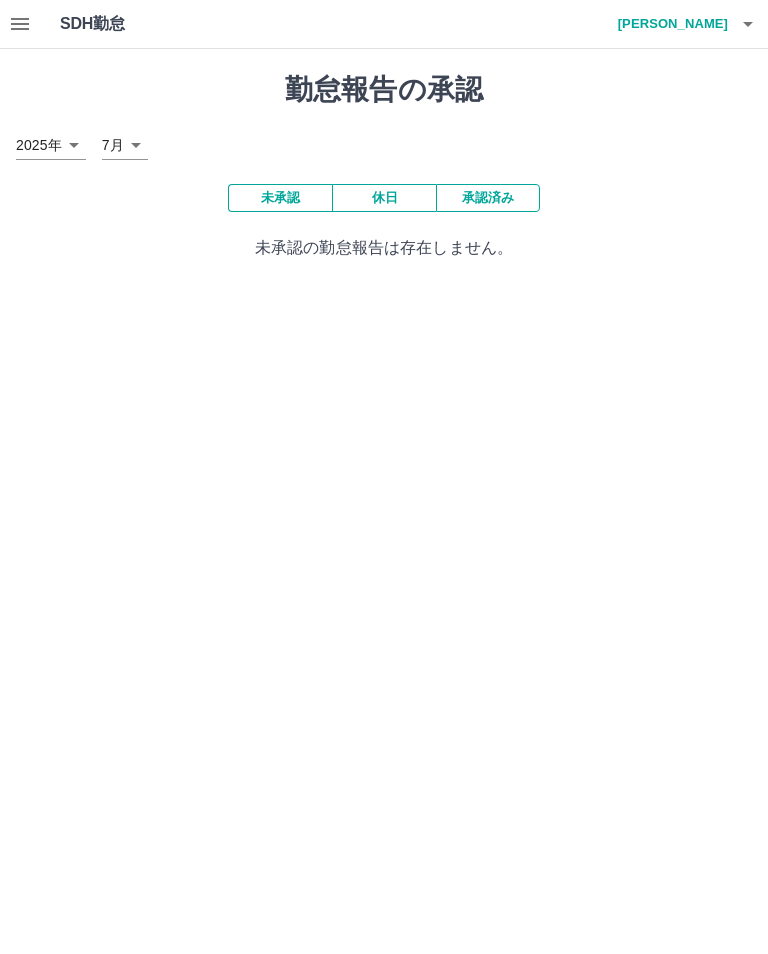 click on "池松　千怜" at bounding box center [668, 24] 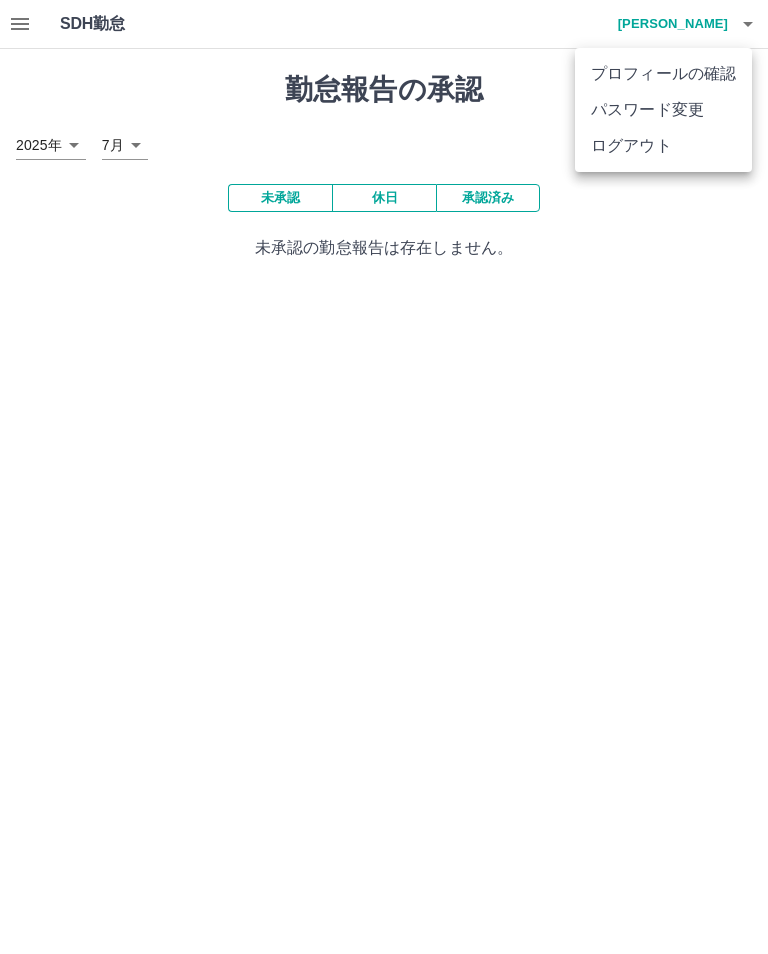 click at bounding box center [384, 477] 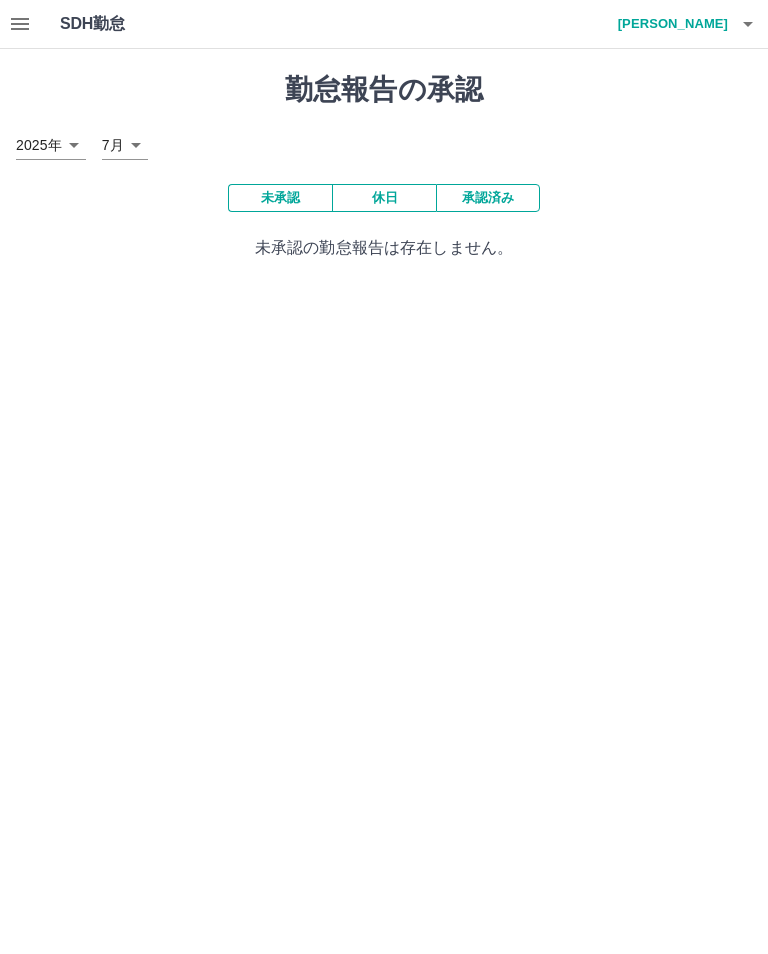 click 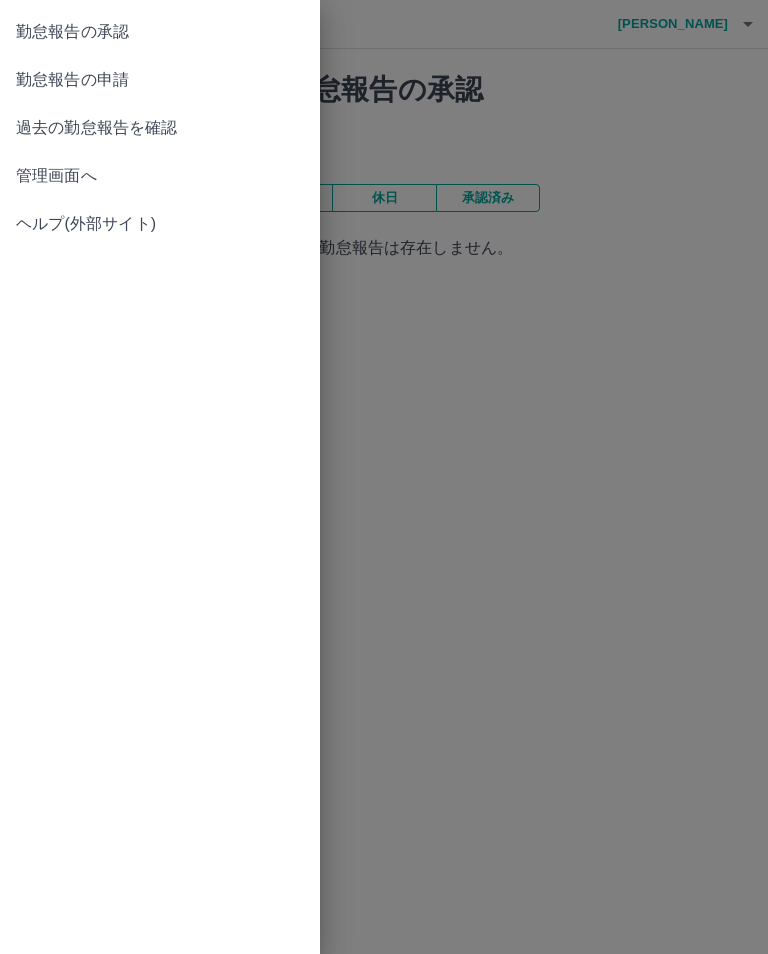 click on "過去の勤怠報告を確認" at bounding box center (160, 128) 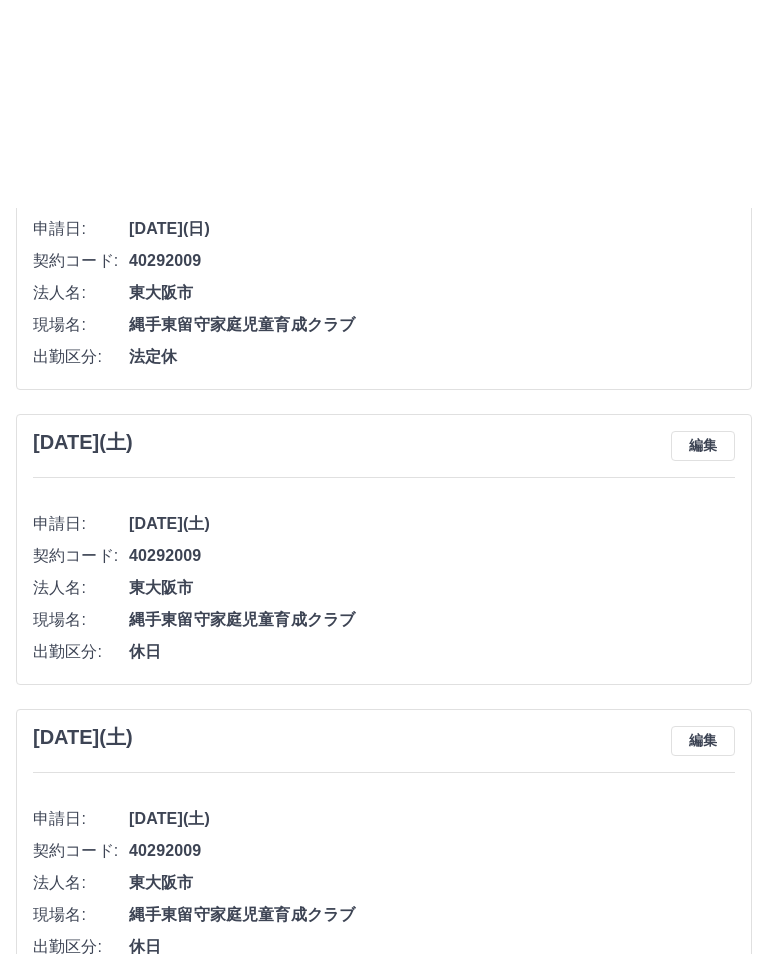 scroll, scrollTop: 0, scrollLeft: 0, axis: both 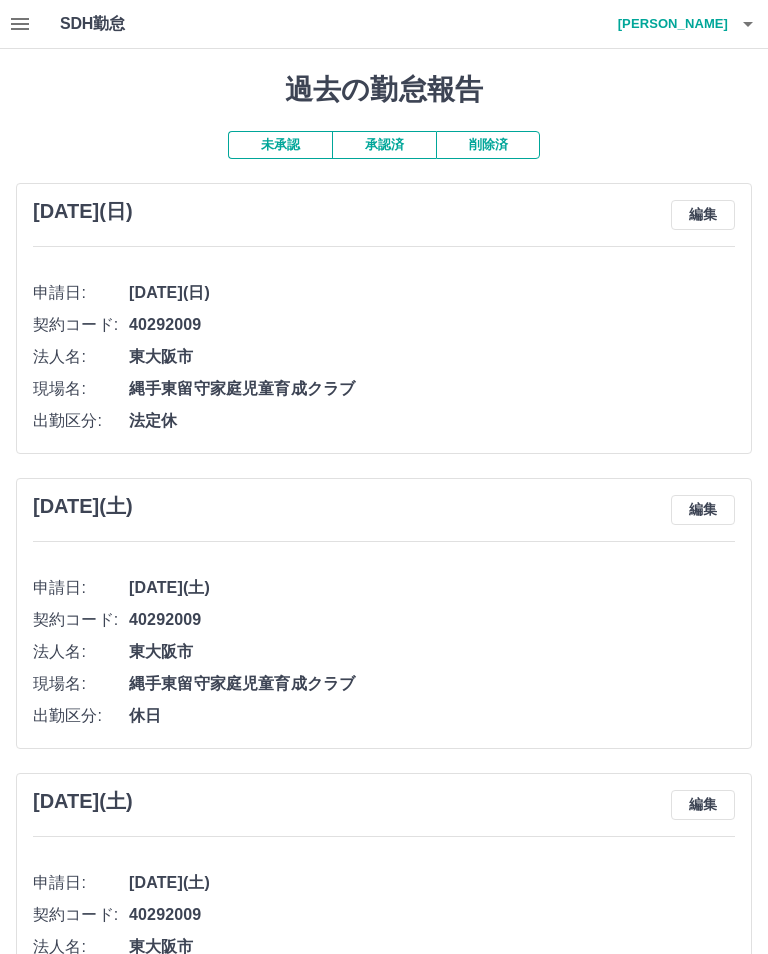 click on "承認済" at bounding box center [384, 145] 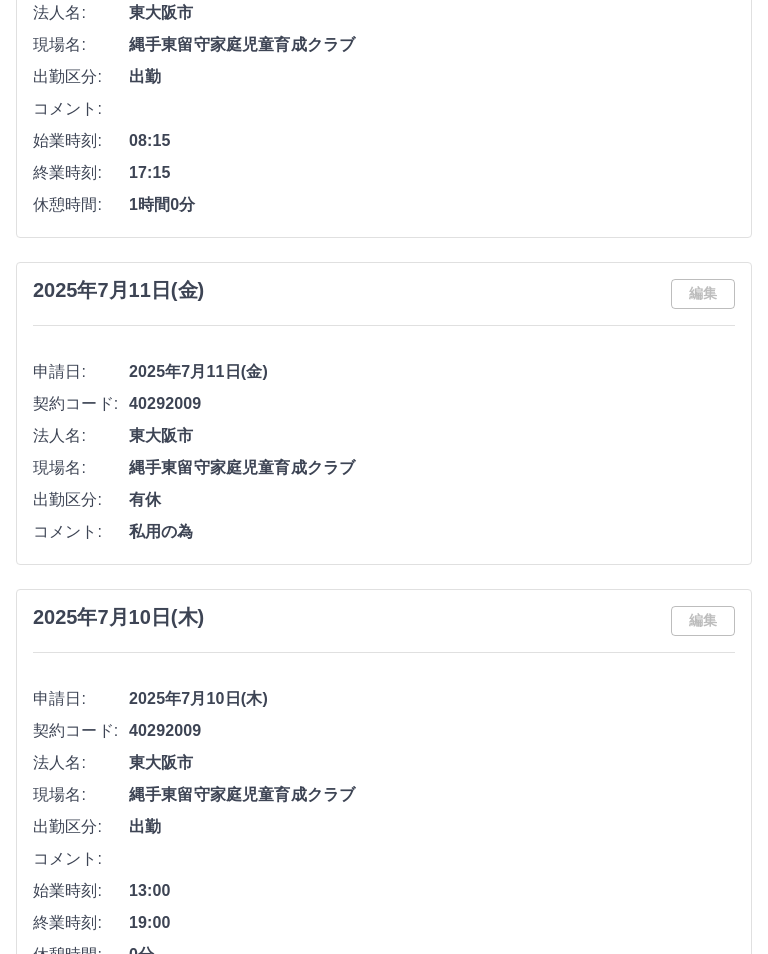 scroll, scrollTop: 767, scrollLeft: 0, axis: vertical 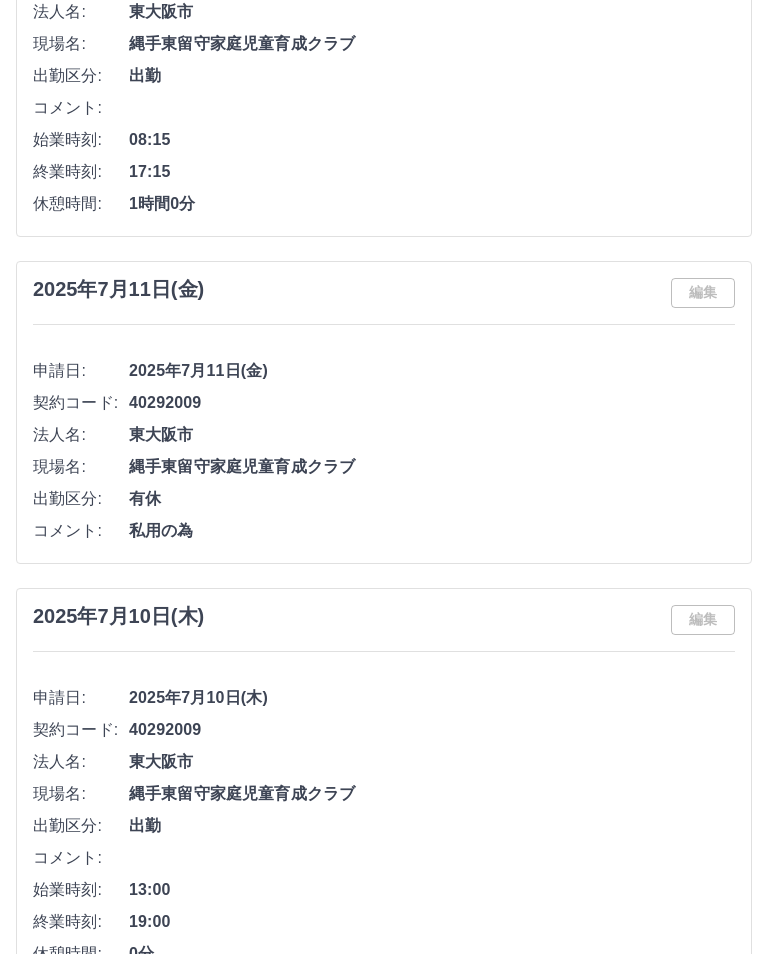 click on "縄手東留守家庭児童育成クラブ" at bounding box center [432, 468] 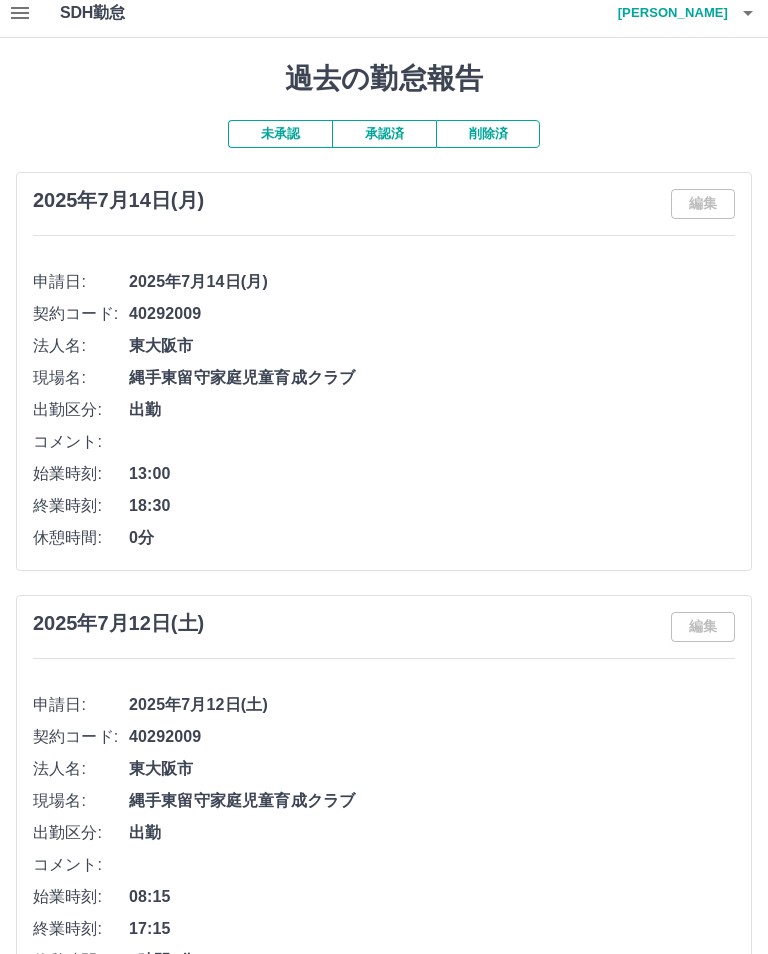 scroll, scrollTop: 0, scrollLeft: 0, axis: both 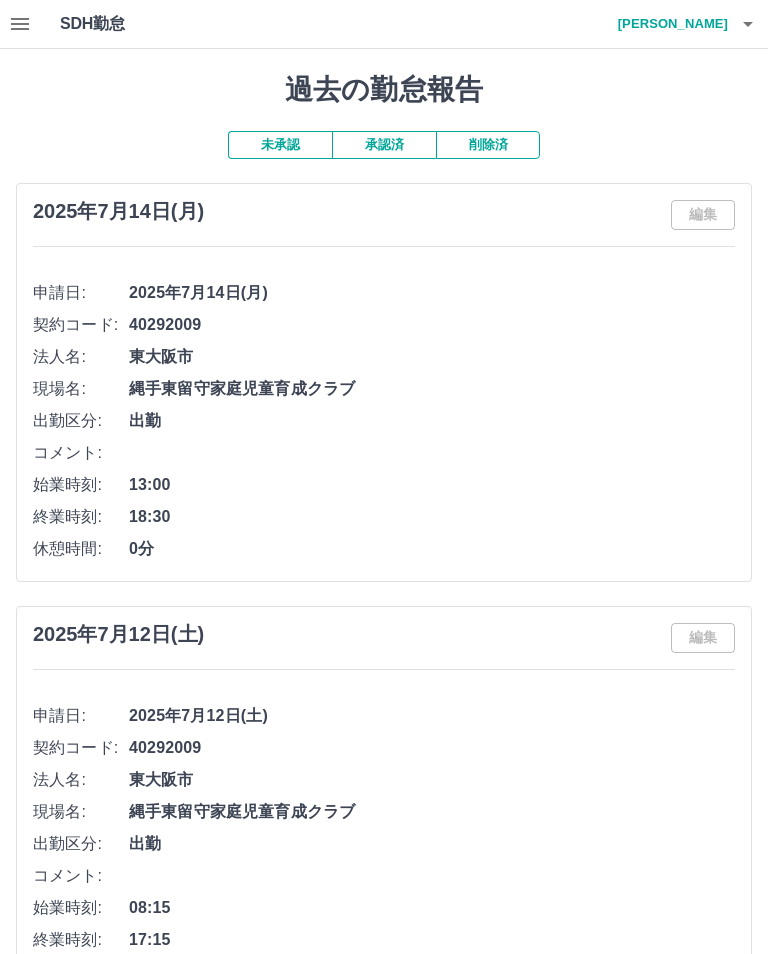 click on "池松　千怜" at bounding box center [668, 24] 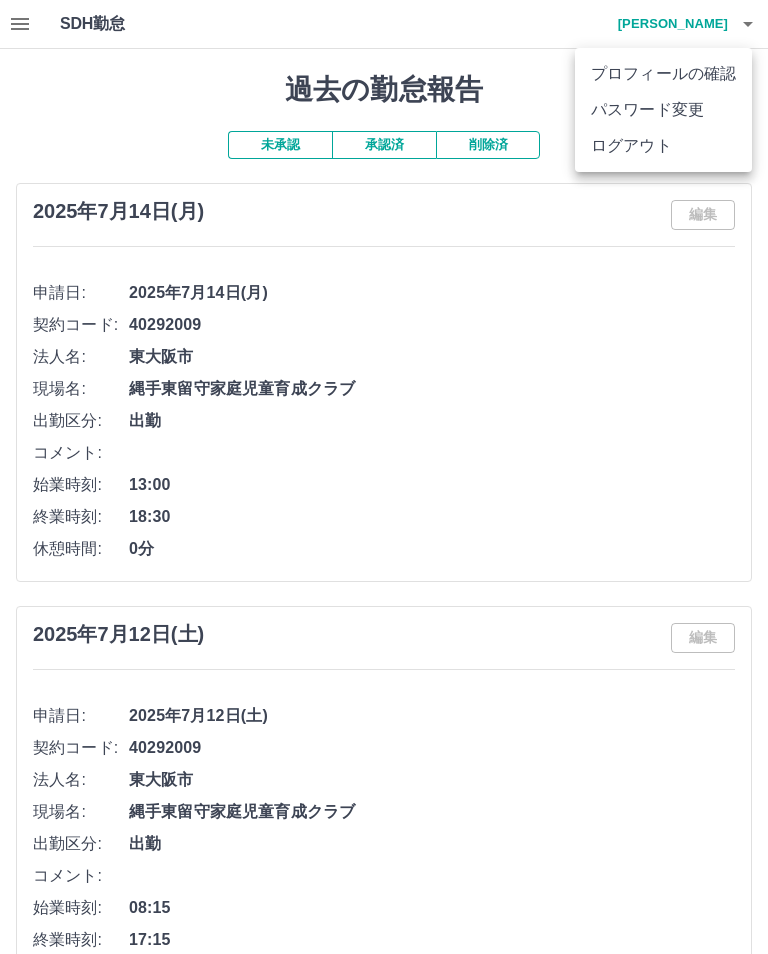 click on "ログアウト" at bounding box center [663, 146] 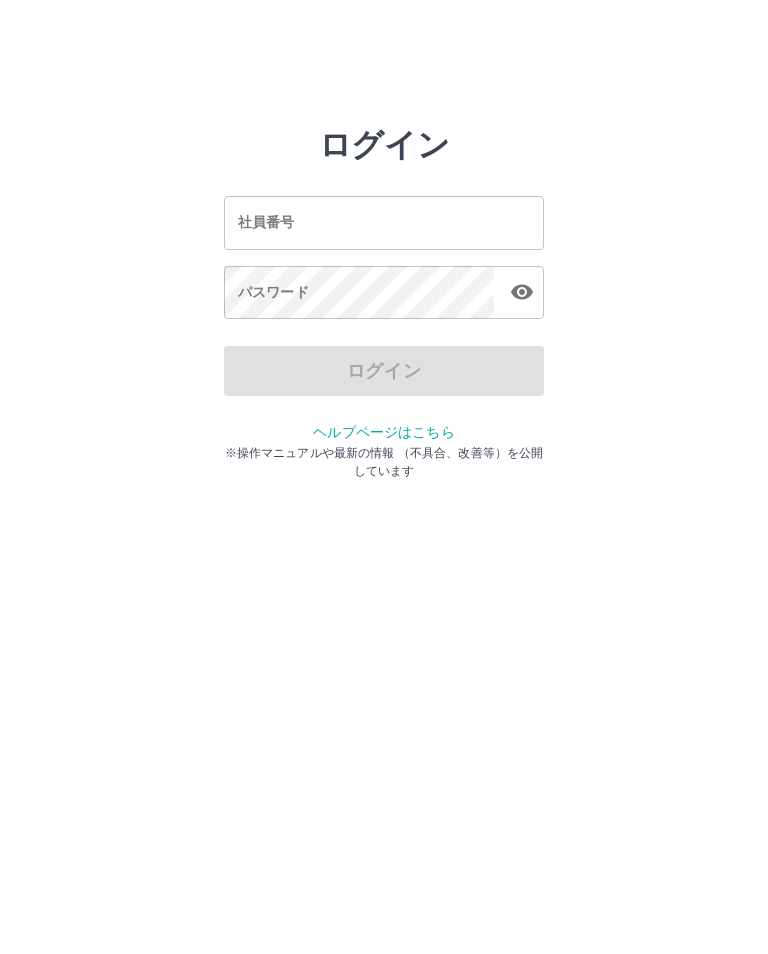 scroll, scrollTop: 0, scrollLeft: 0, axis: both 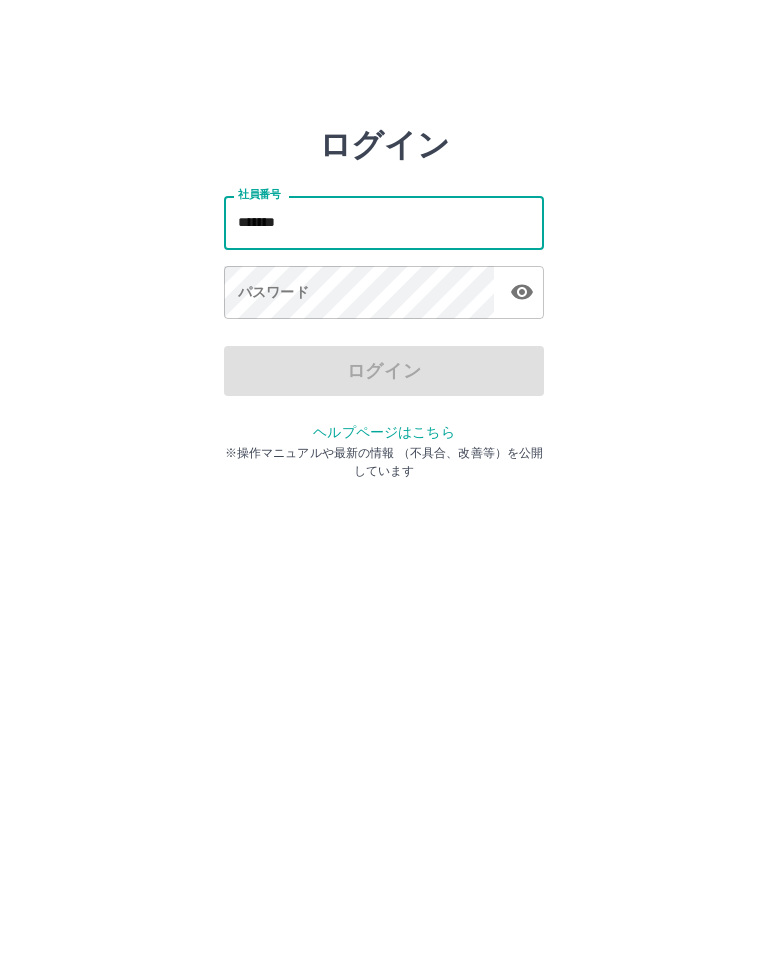 type on "*******" 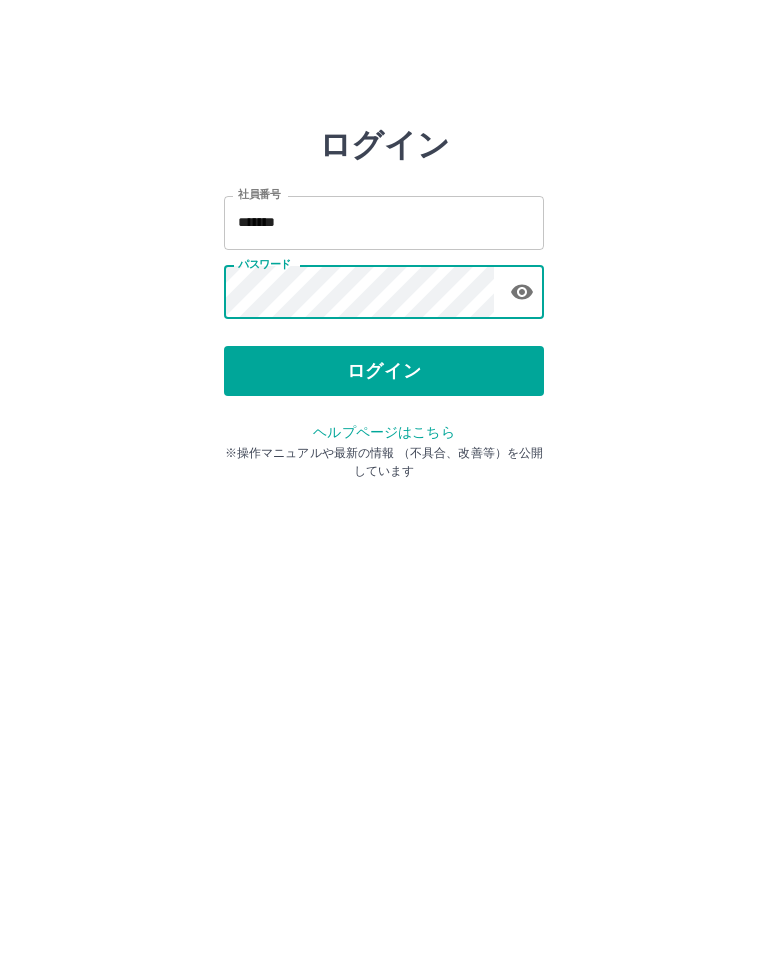 click on "ログイン" at bounding box center (384, 371) 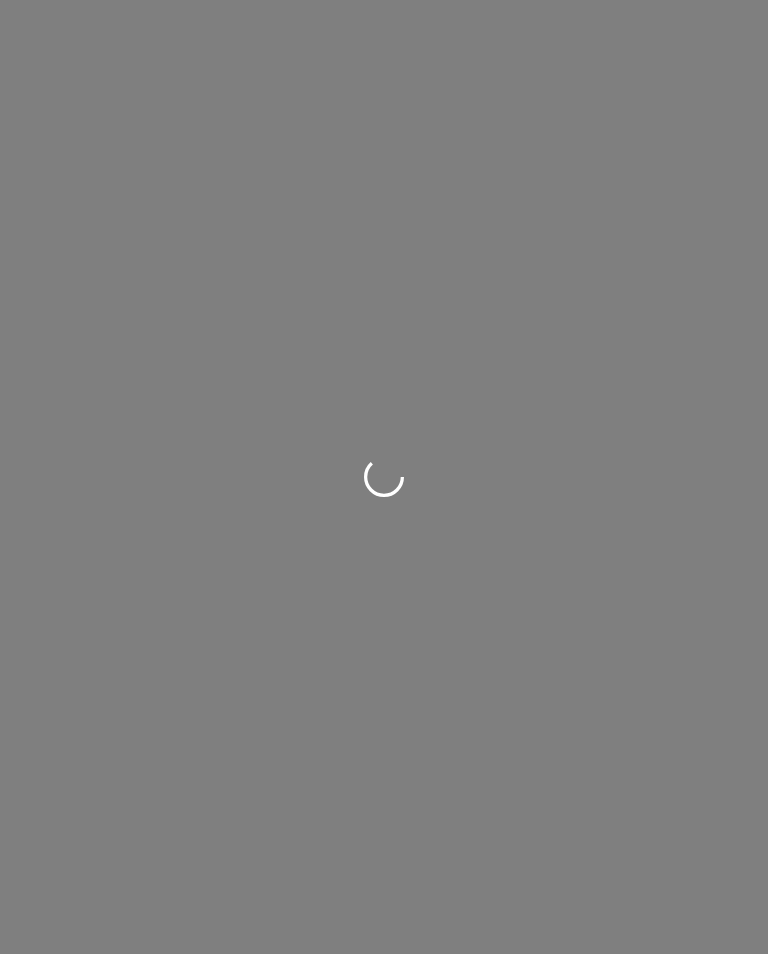scroll, scrollTop: 0, scrollLeft: 0, axis: both 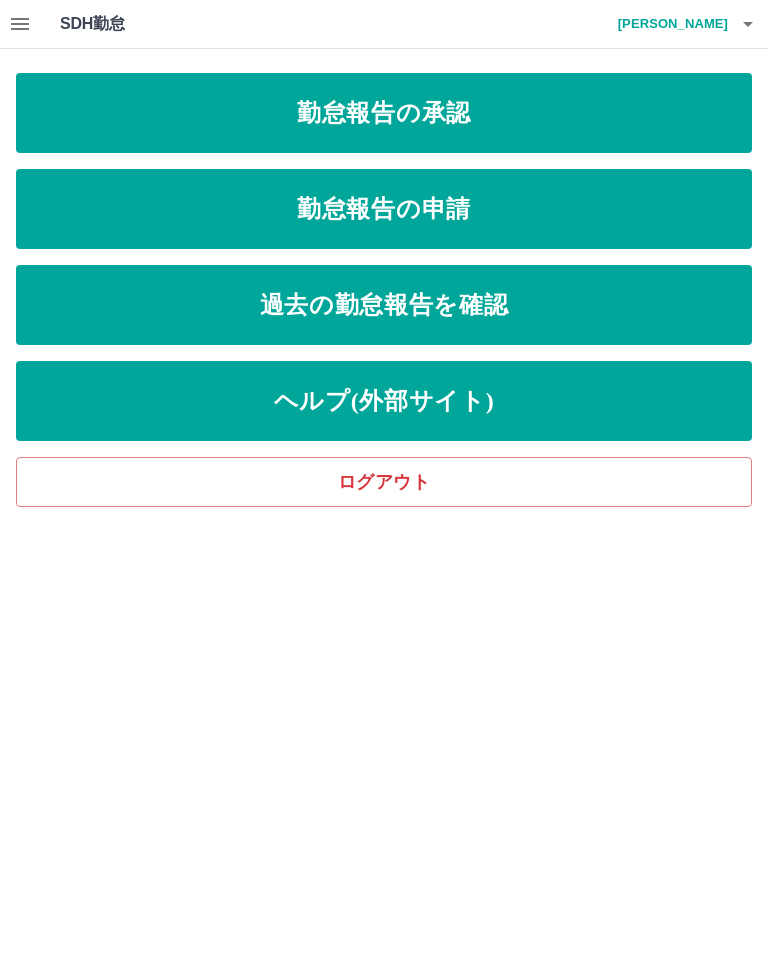 click on "勤怠報告の承認" at bounding box center (384, 113) 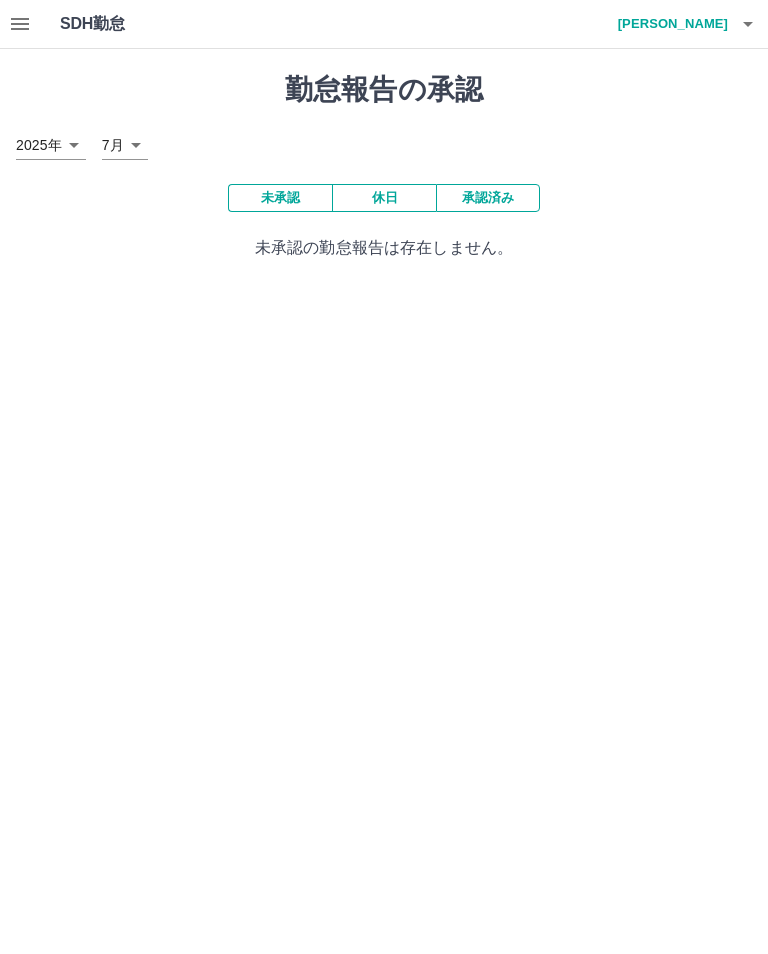 click on "[PERSON_NAME]" at bounding box center [668, 24] 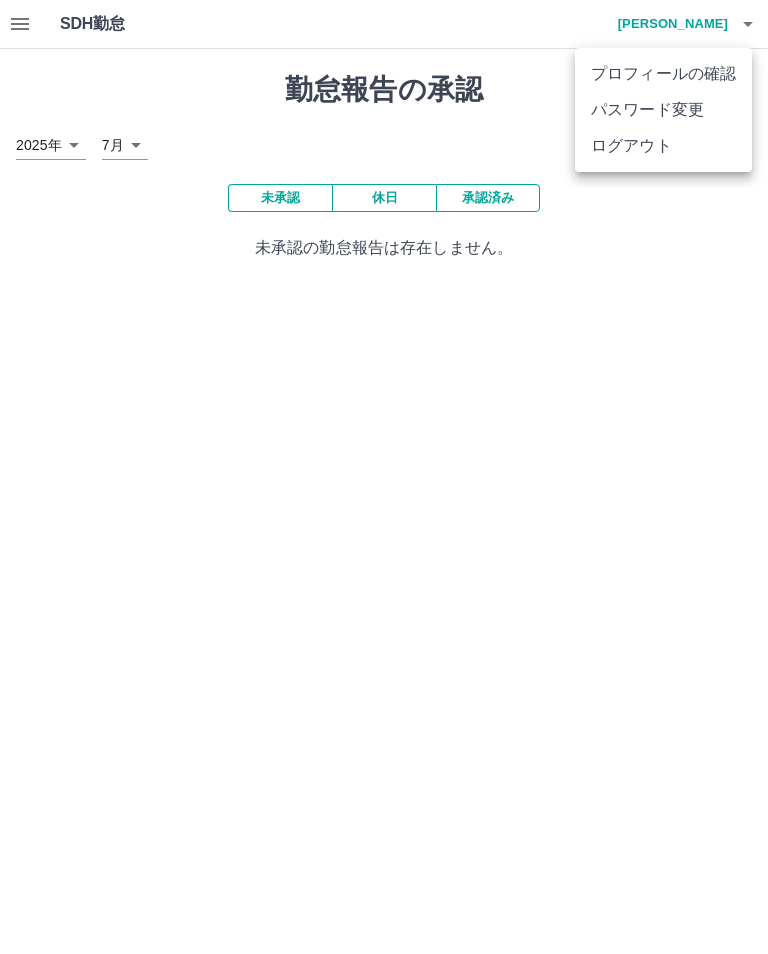 click on "ログアウト" at bounding box center (663, 146) 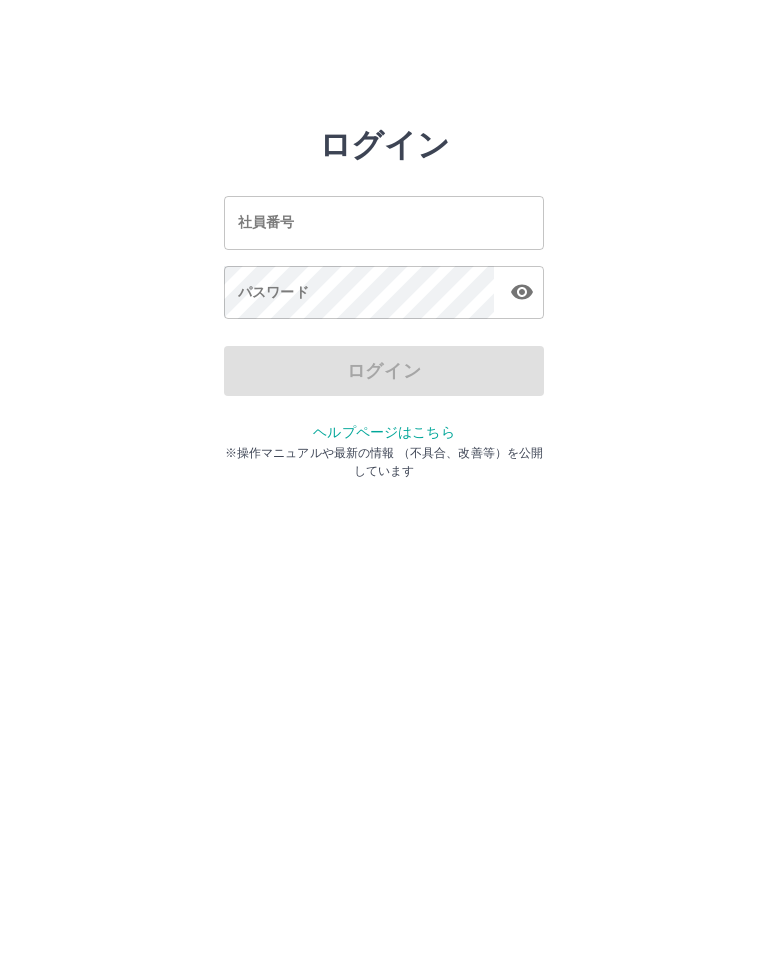 scroll, scrollTop: 0, scrollLeft: 0, axis: both 